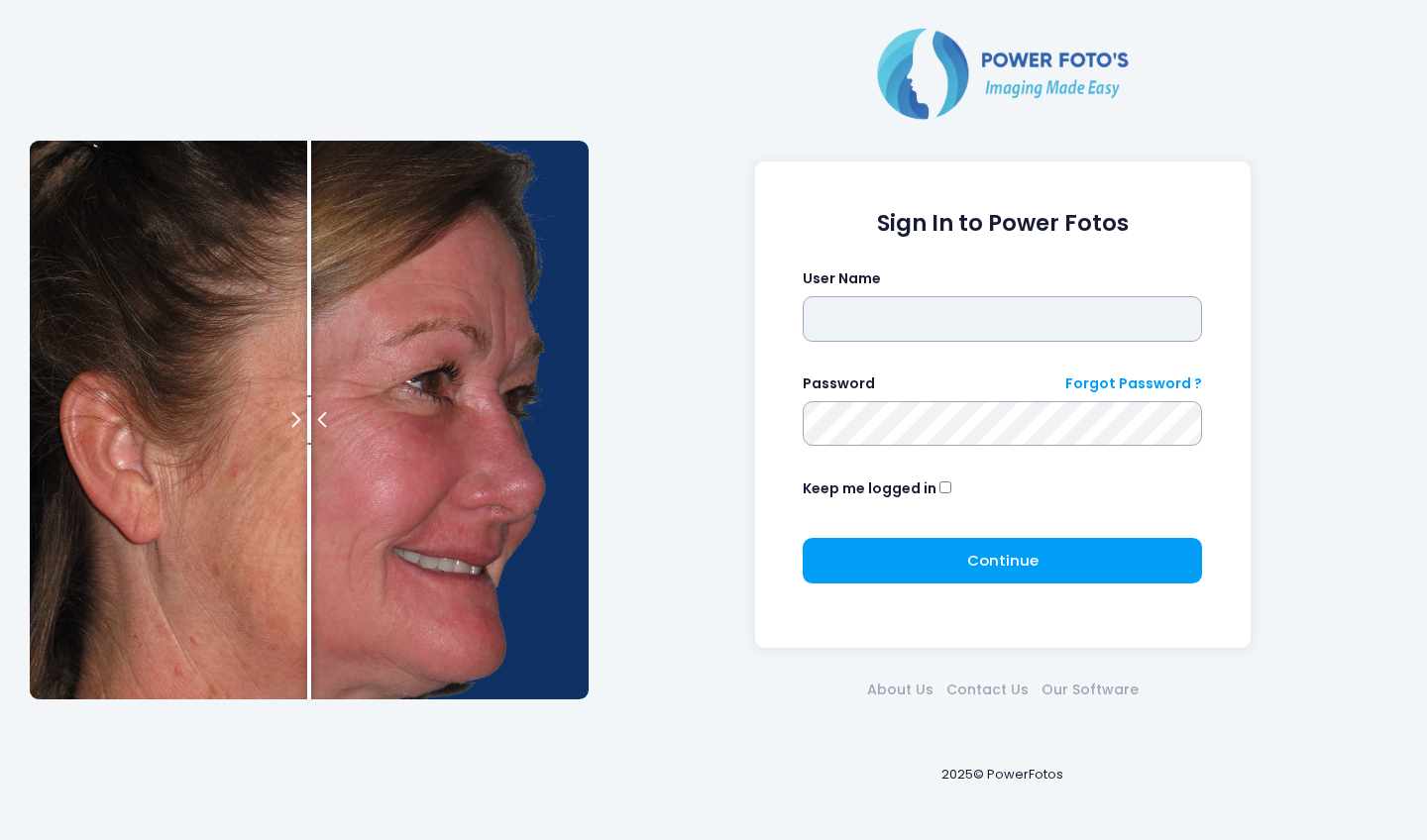 scroll, scrollTop: 0, scrollLeft: 0, axis: both 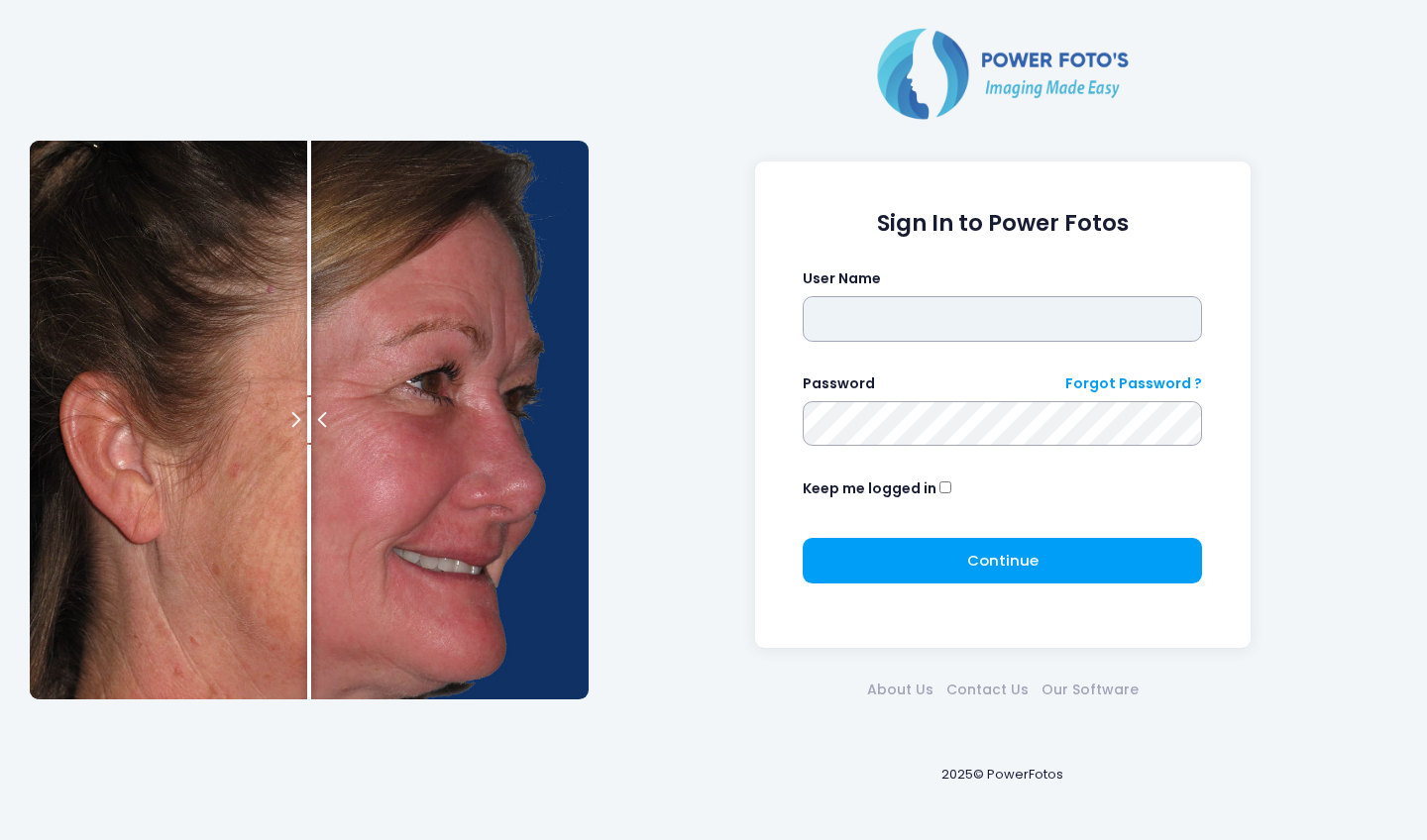 type on "*******" 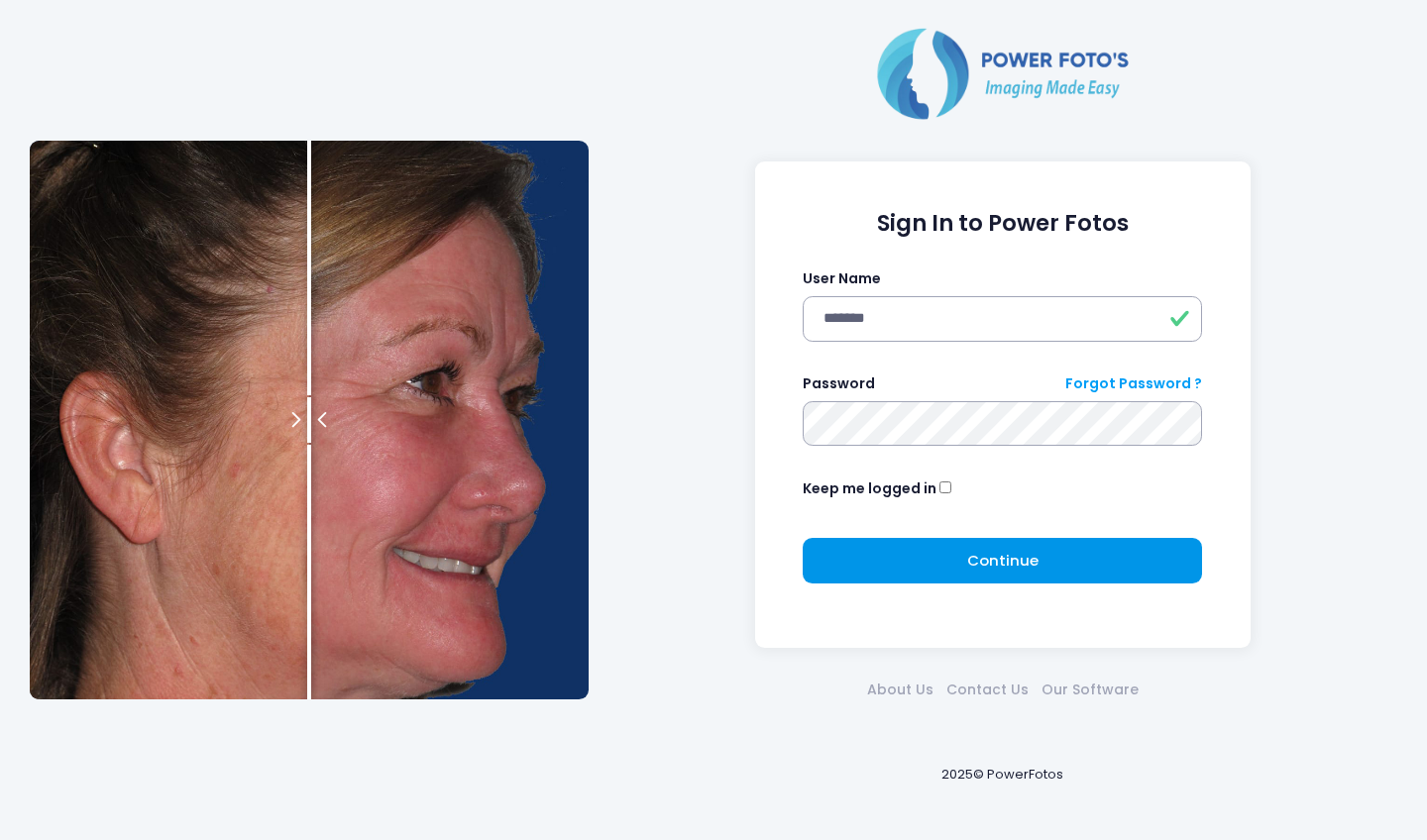 click on "Continue" at bounding box center (1003, 560) 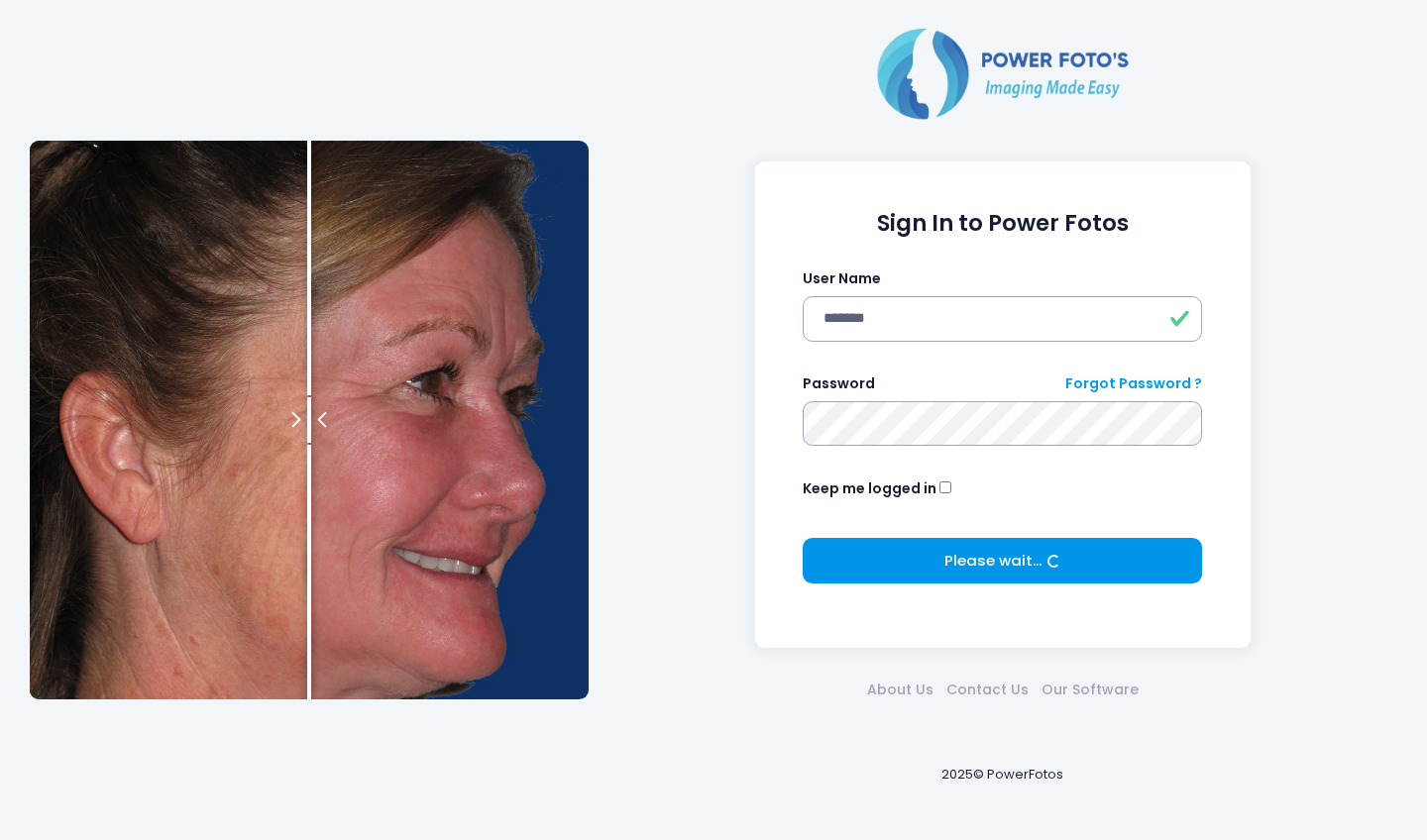 click on "Please wait..." at bounding box center [1003, 561] 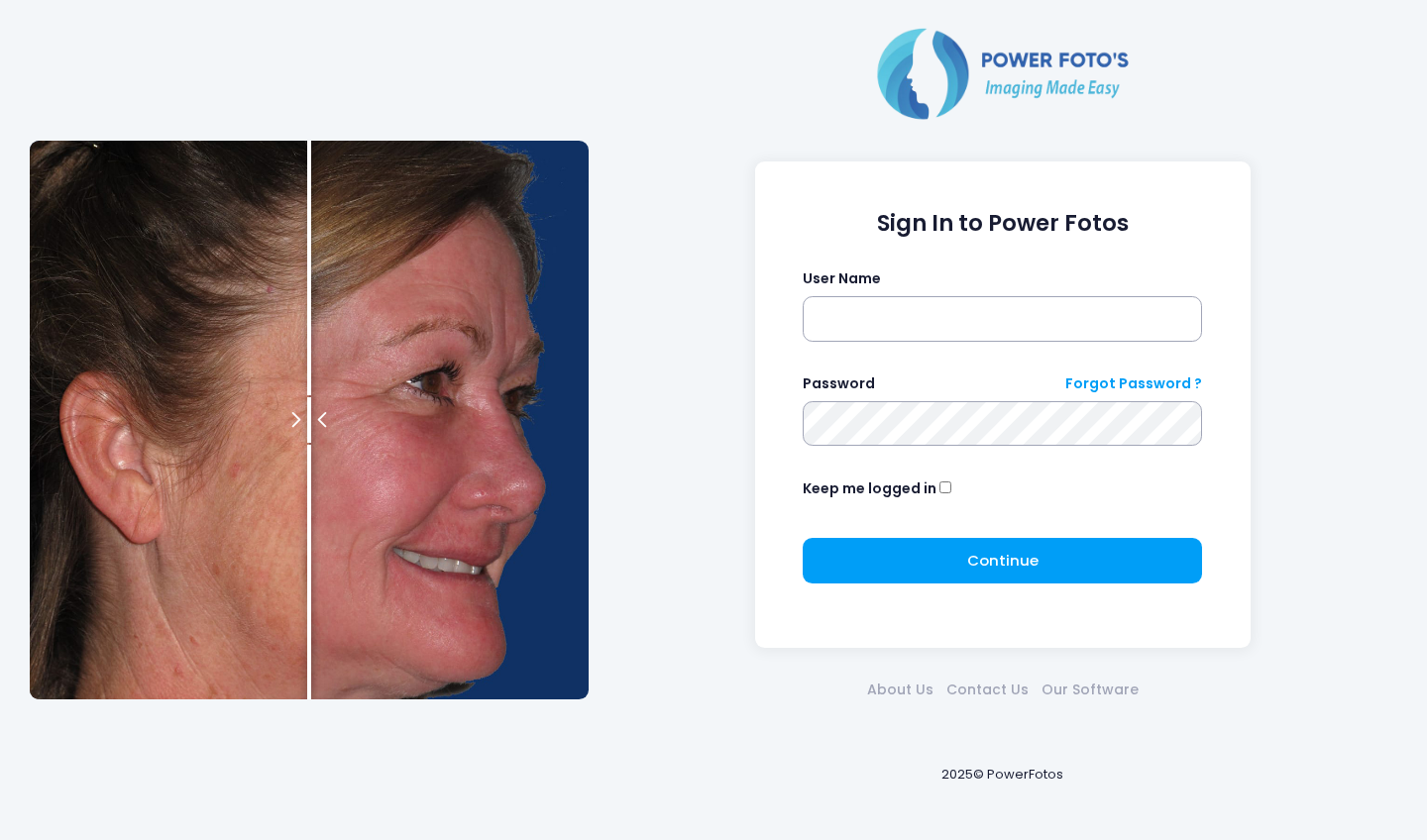scroll, scrollTop: 0, scrollLeft: 0, axis: both 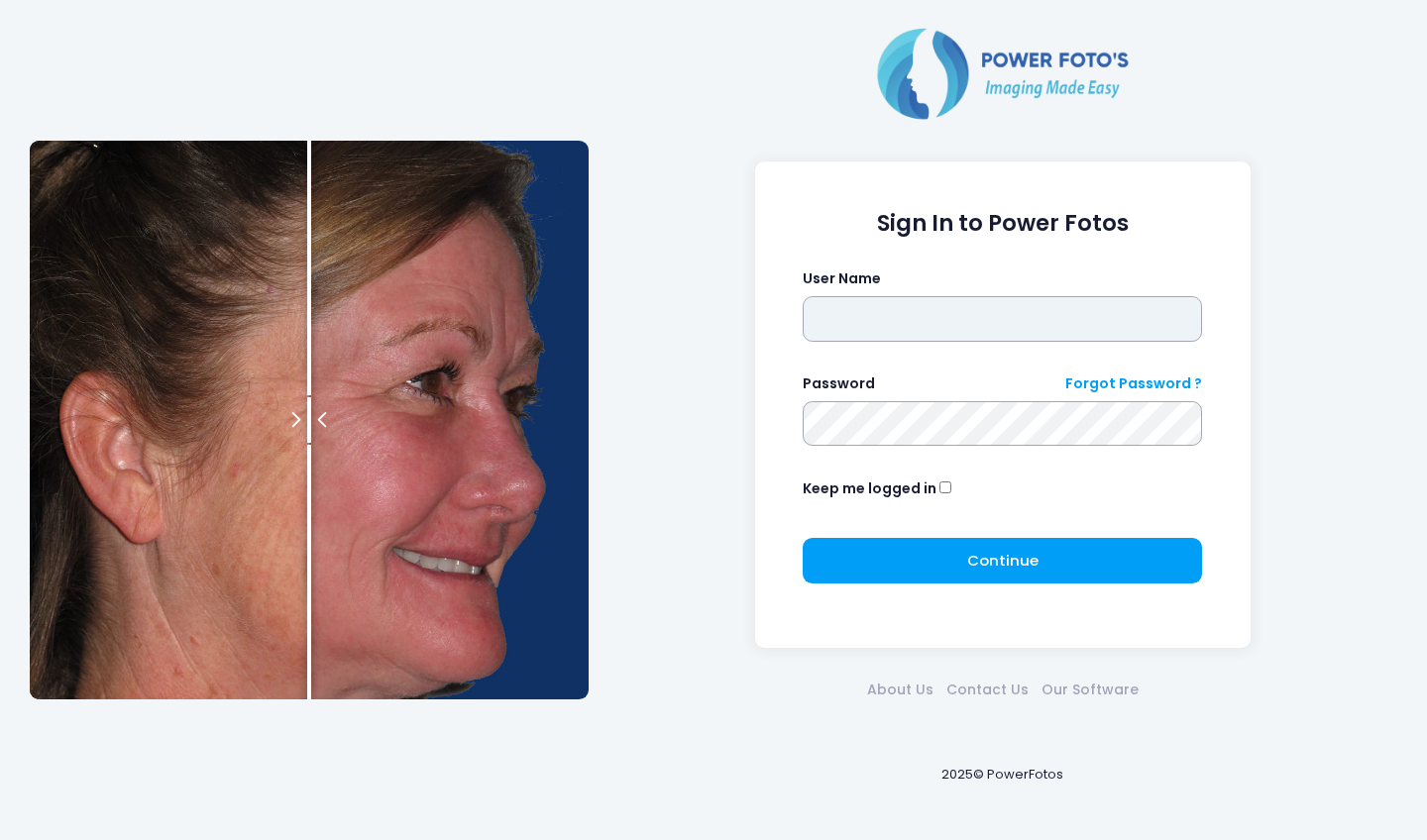 type on "*******" 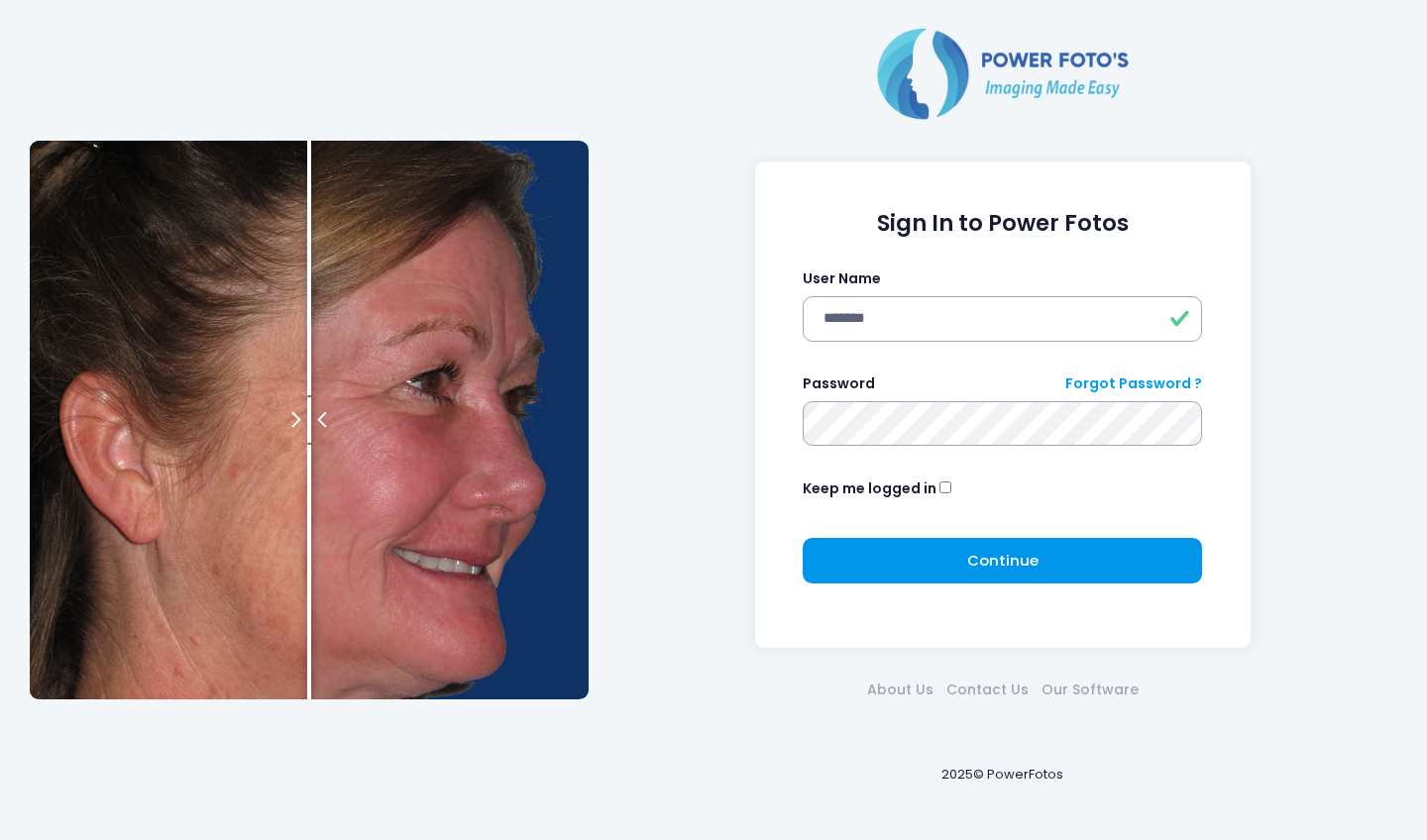 click on "Continue
Please wait..." at bounding box center [1002, 561] 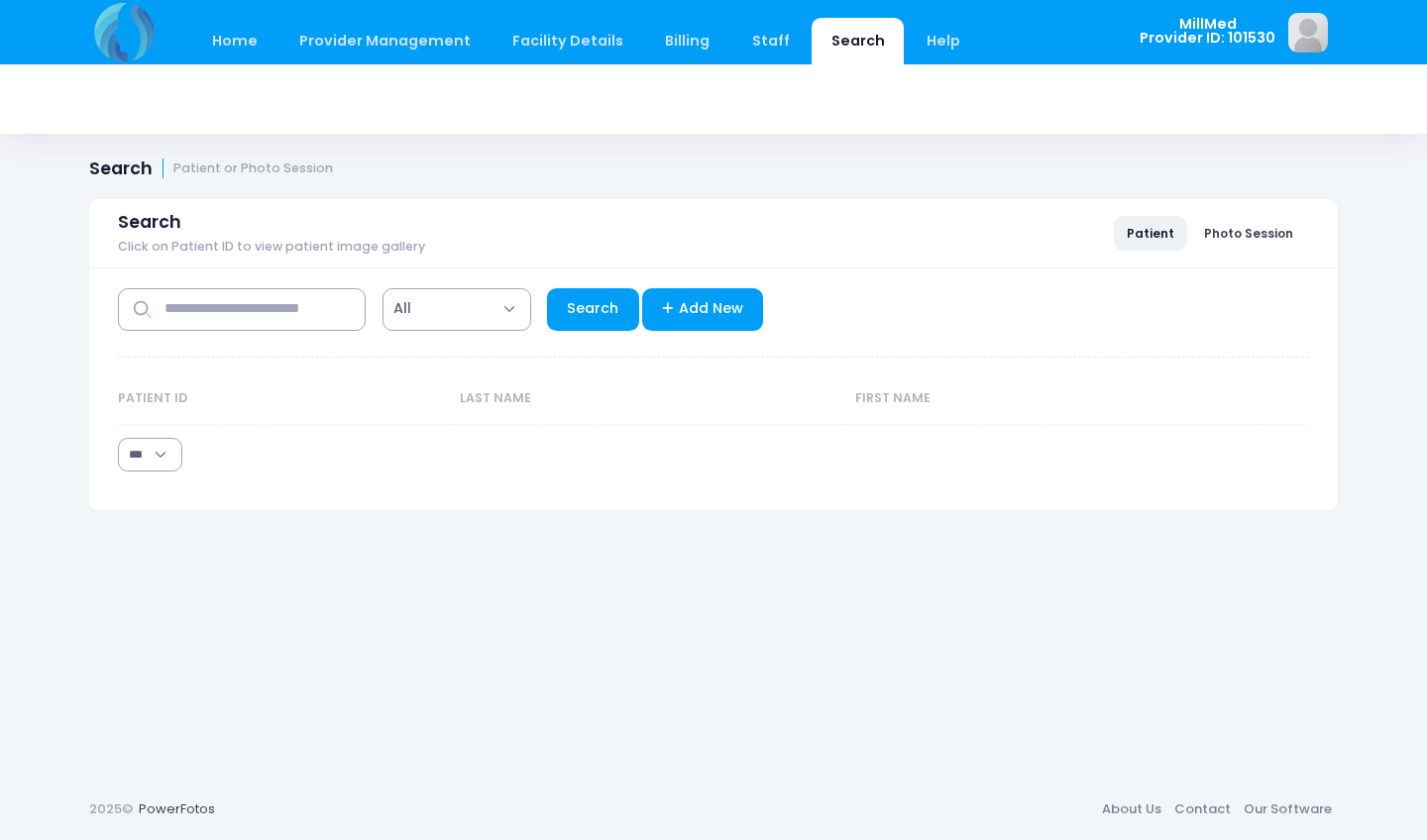 select on "***" 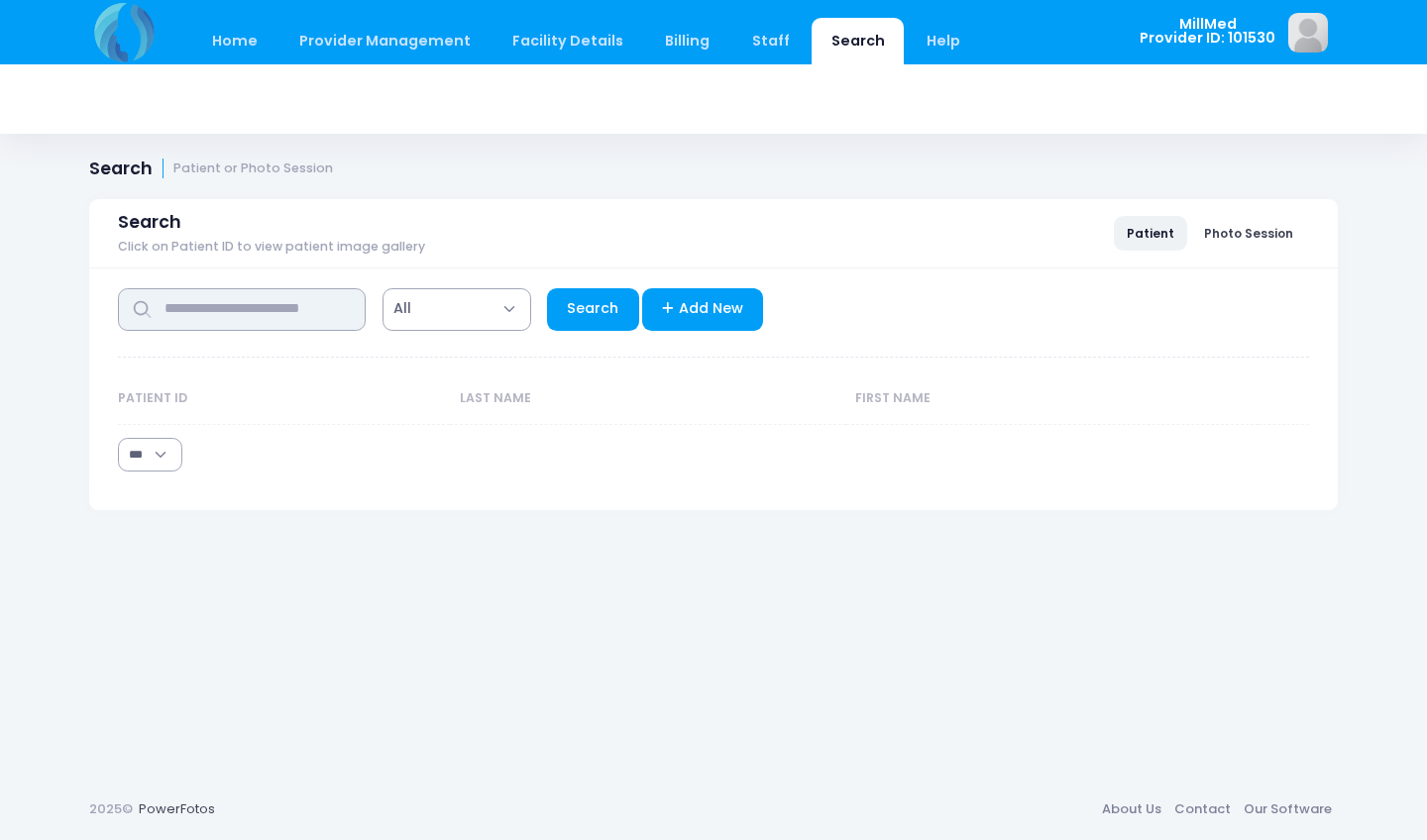 click at bounding box center [242, 309] 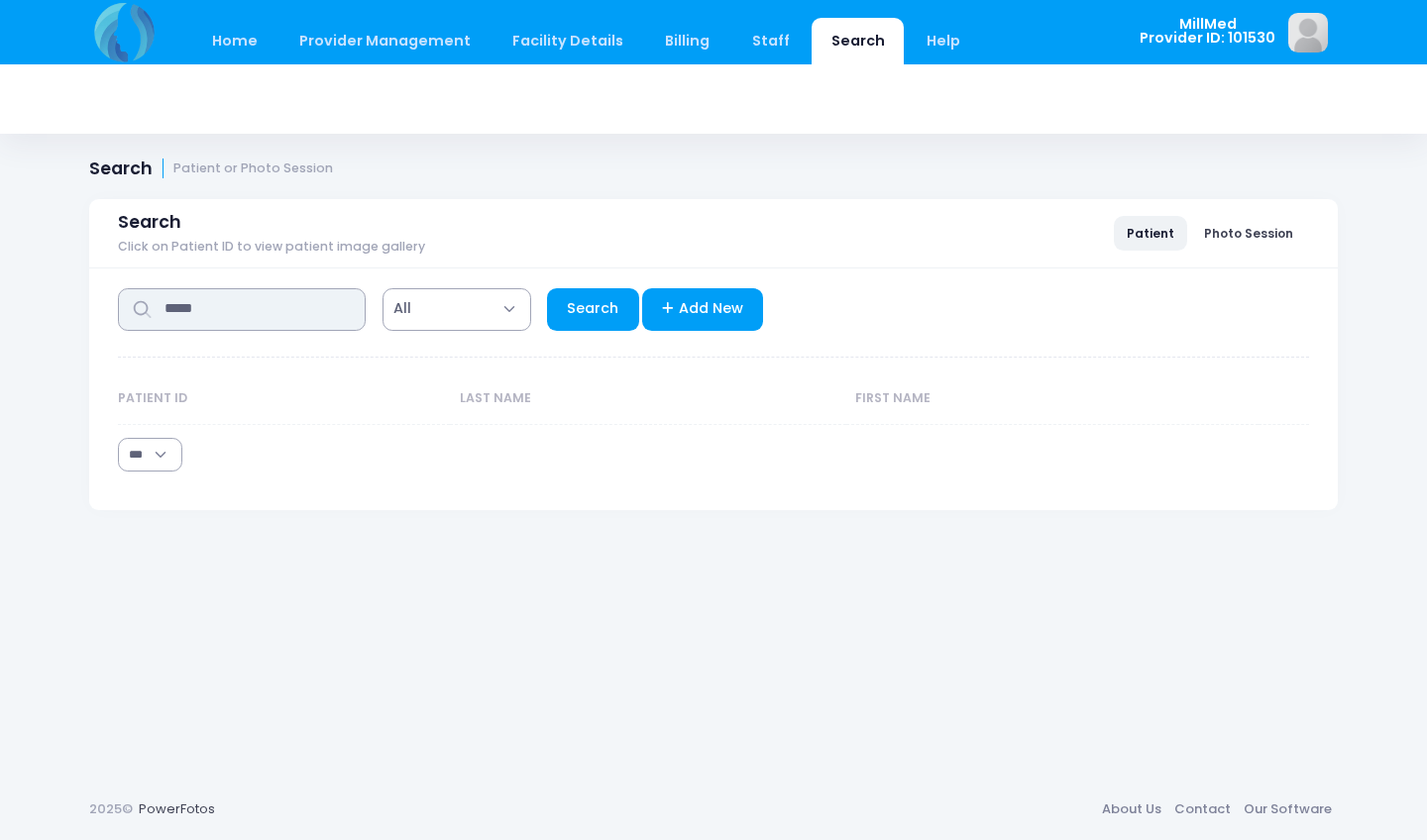 type on "*****" 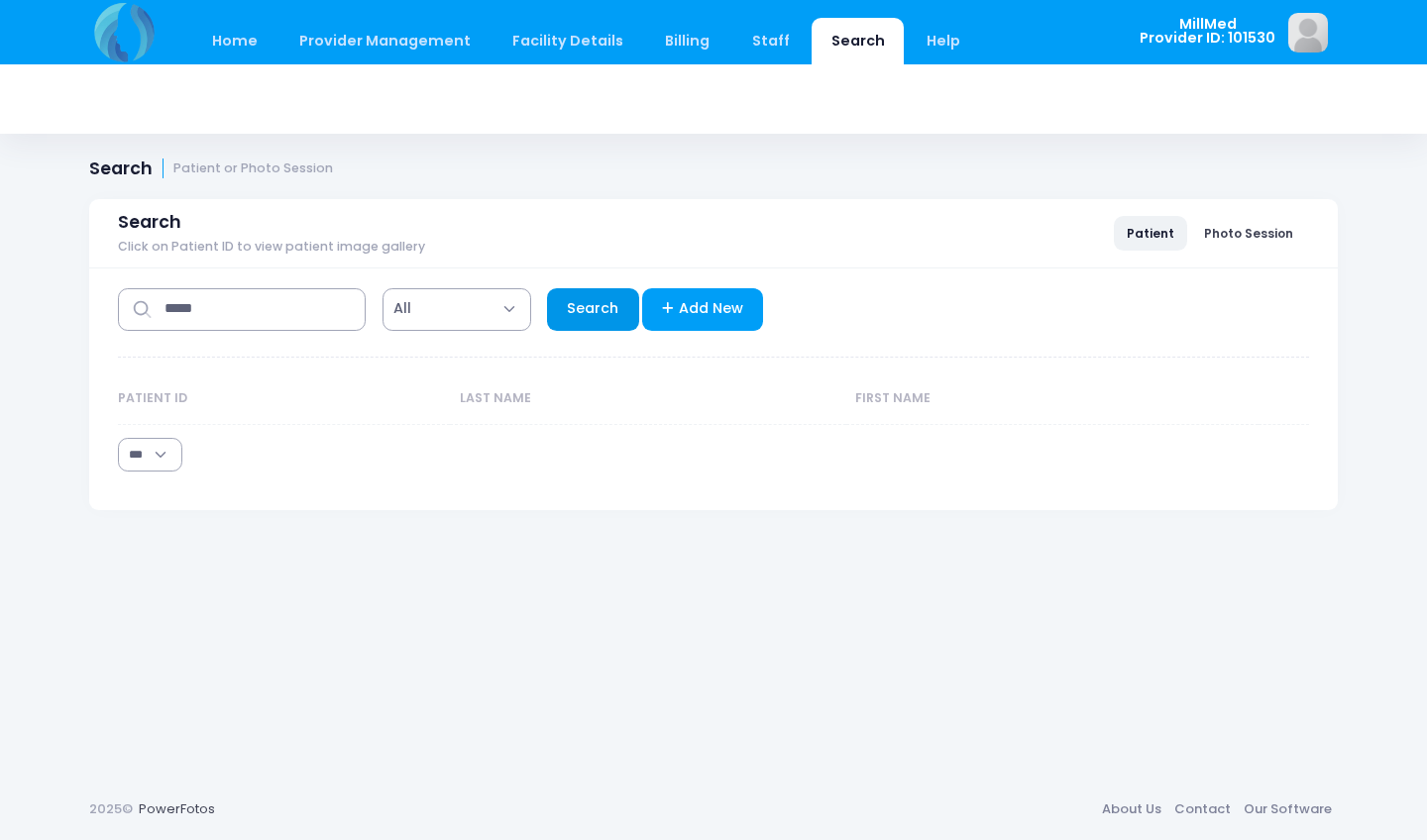 click on "Search" at bounding box center [593, 309] 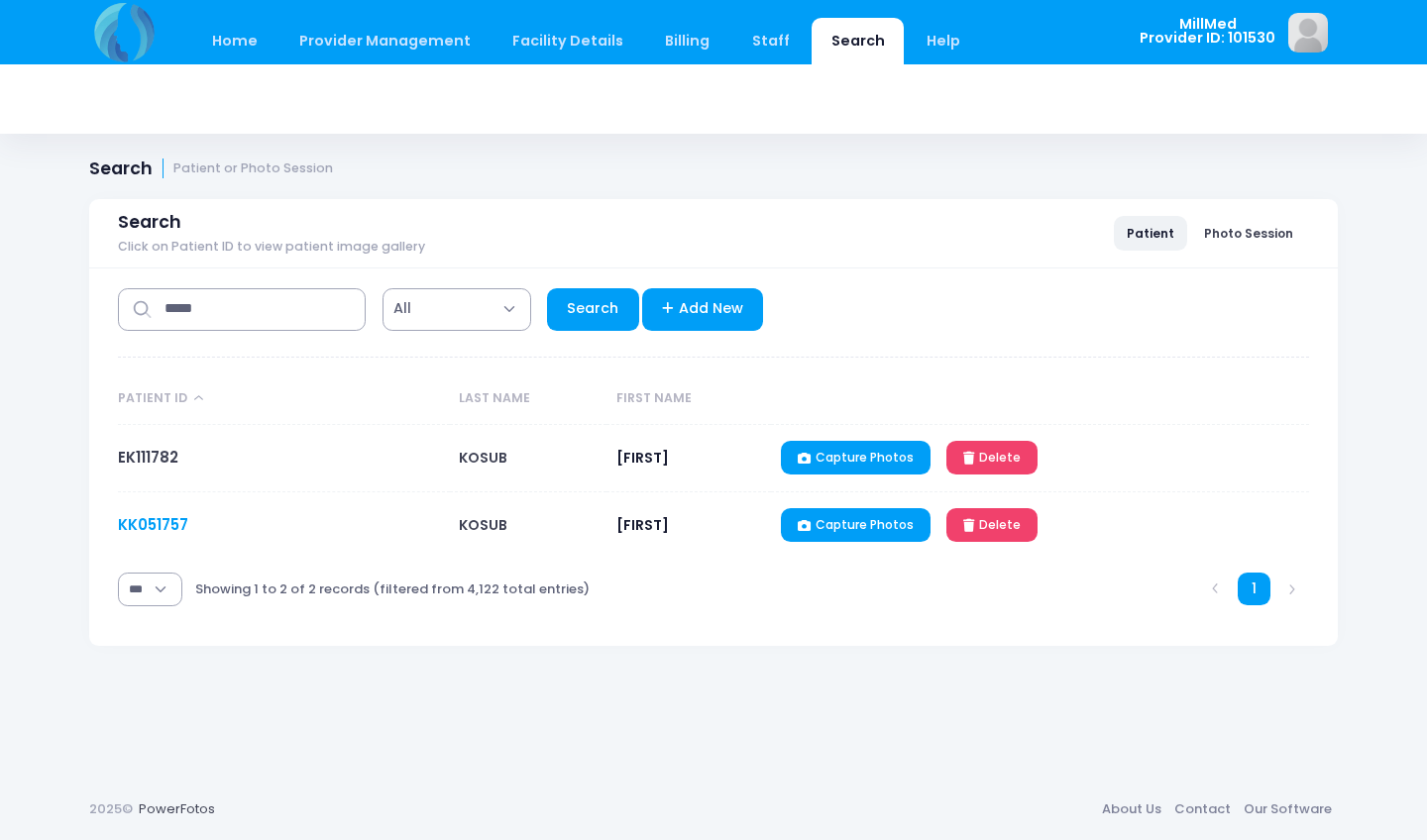 click on "KK051757" at bounding box center [153, 524] 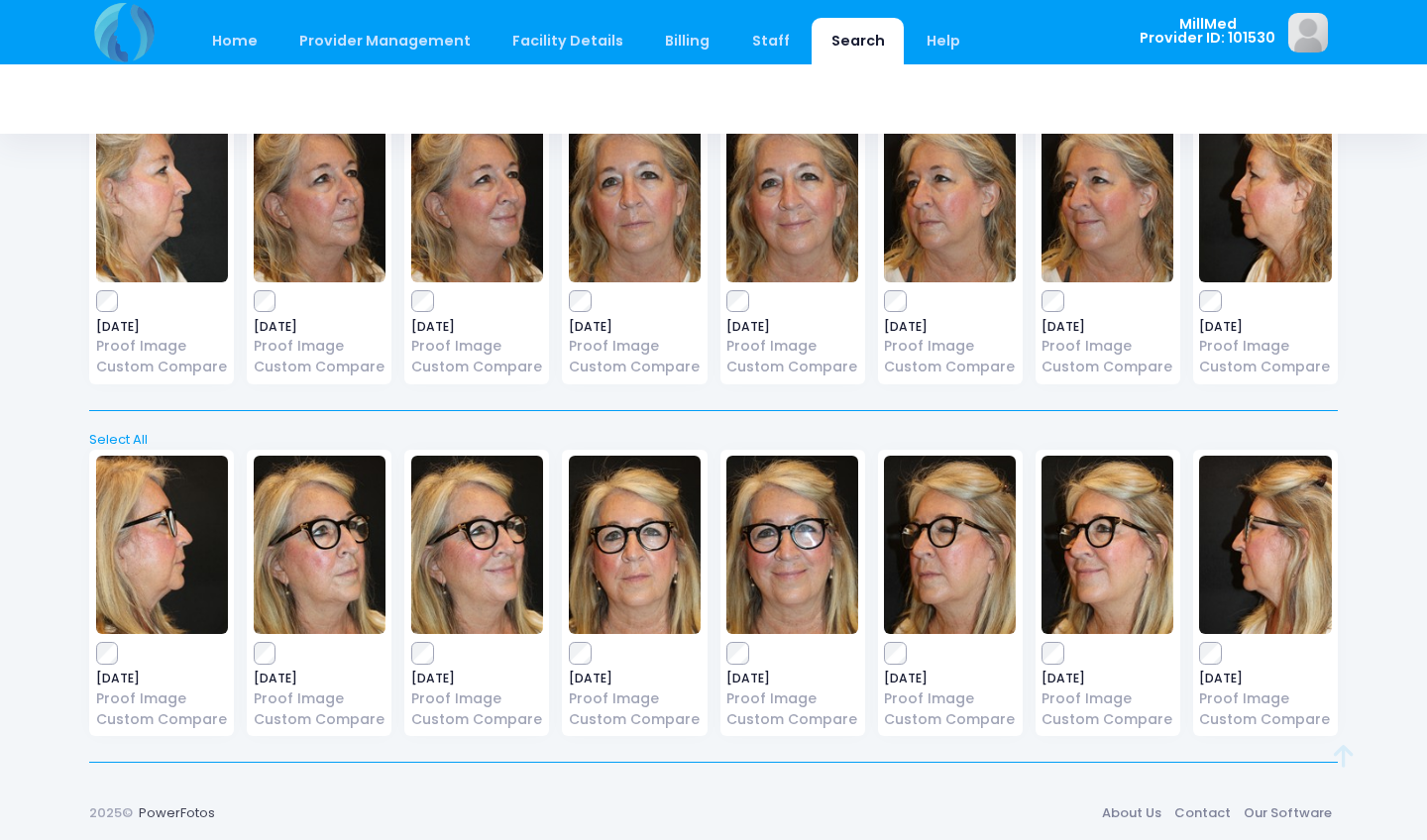 scroll, scrollTop: 165, scrollLeft: 0, axis: vertical 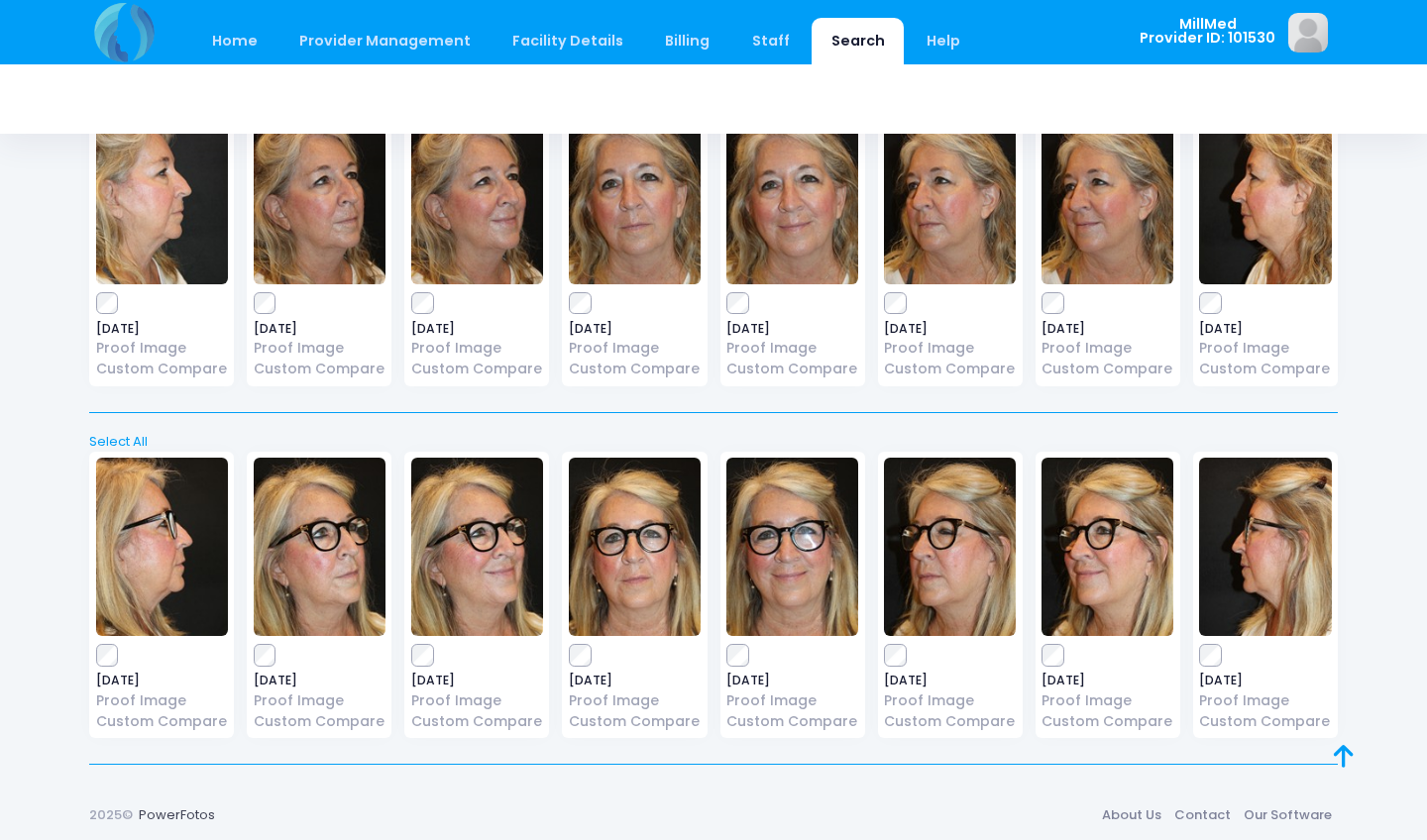 click at bounding box center [792, 195] 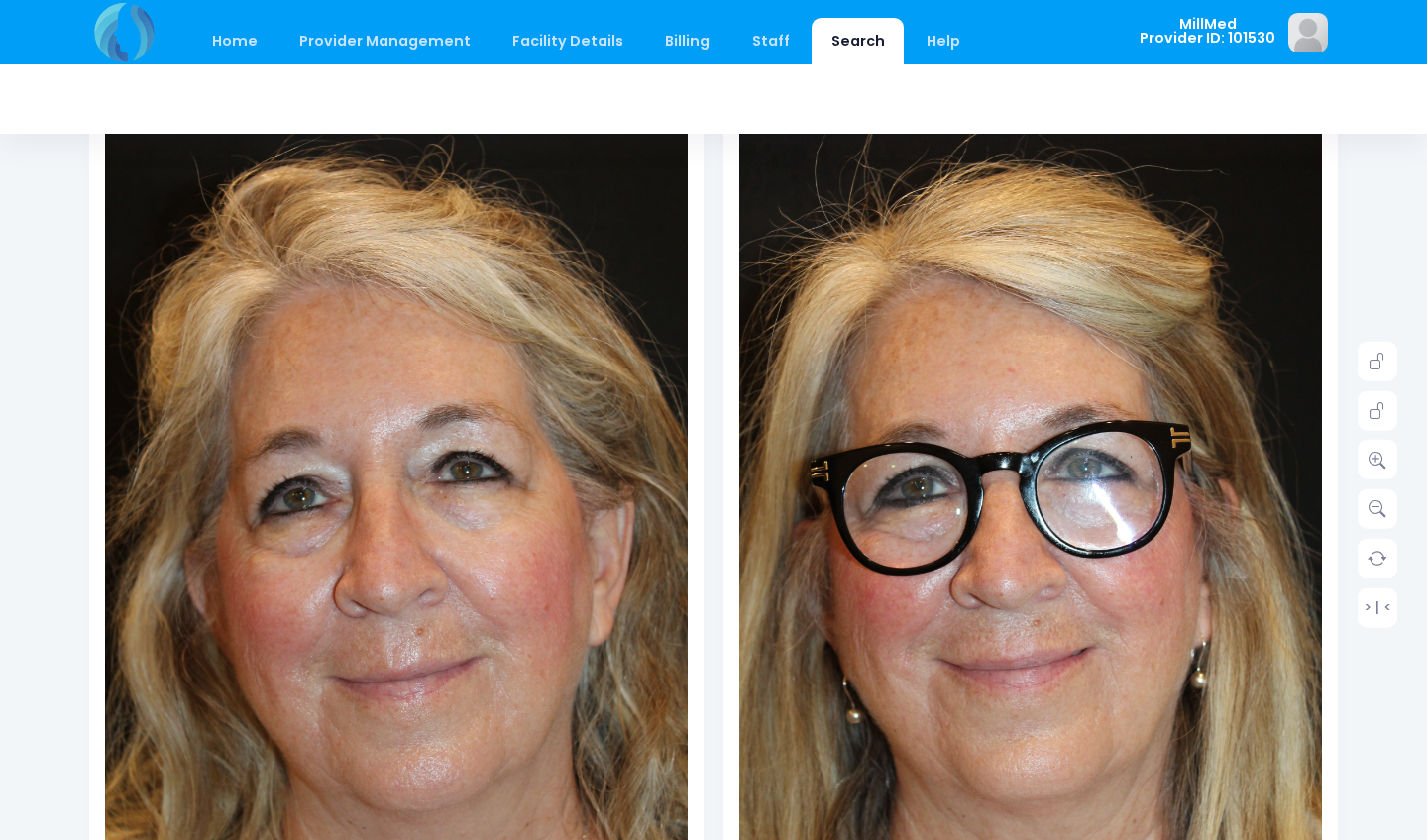 scroll, scrollTop: 205, scrollLeft: 0, axis: vertical 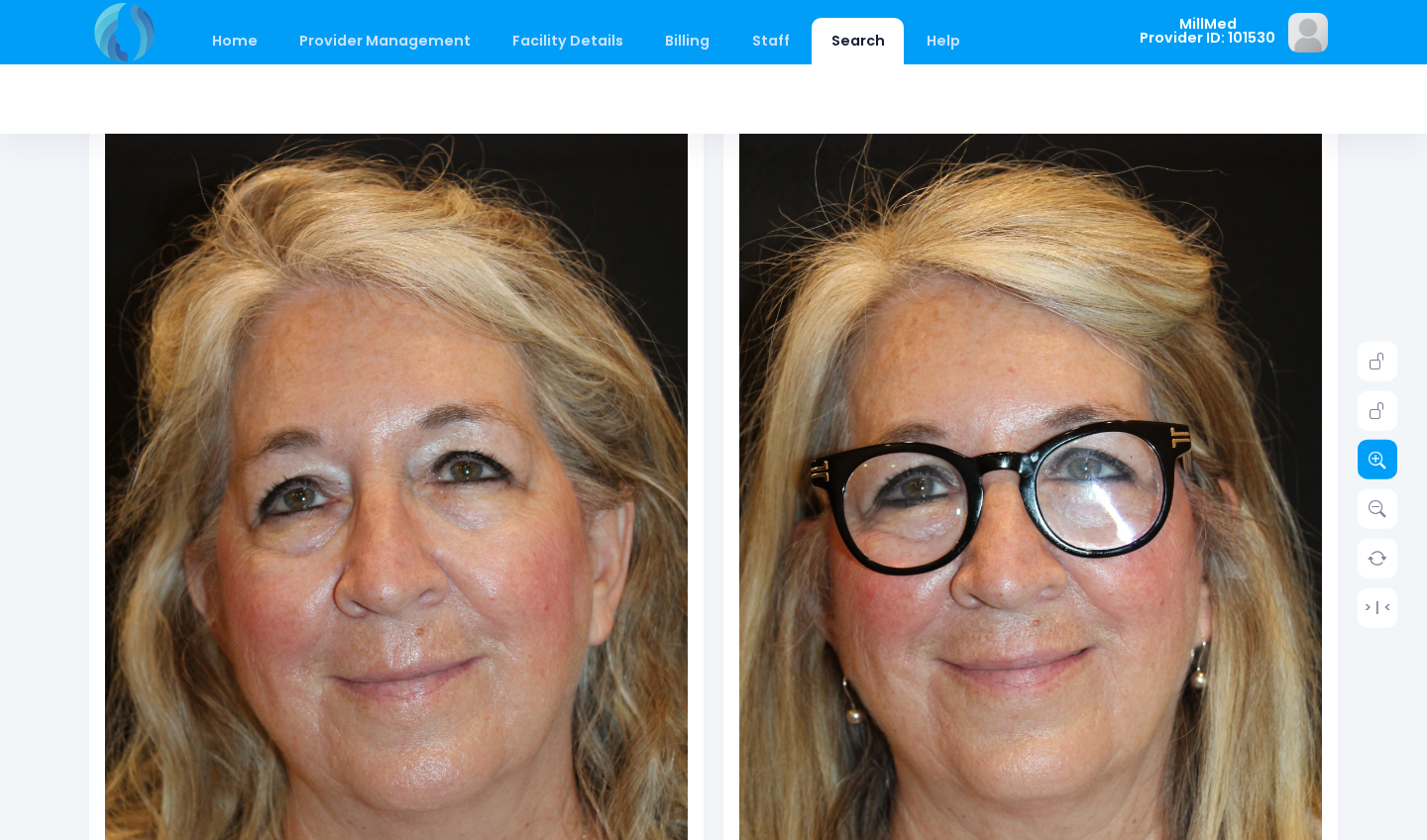 click at bounding box center (1377, 460) 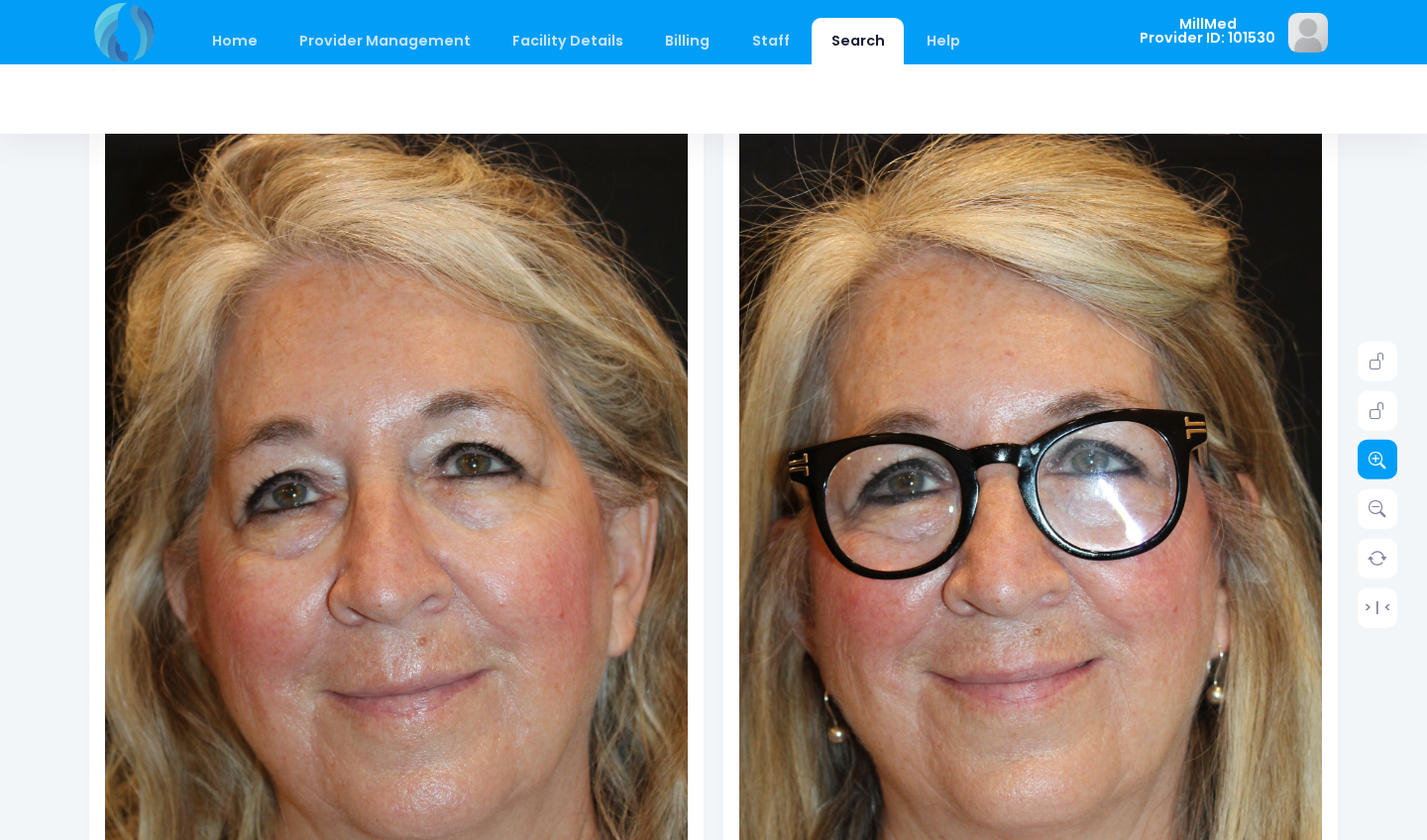click at bounding box center (1377, 460) 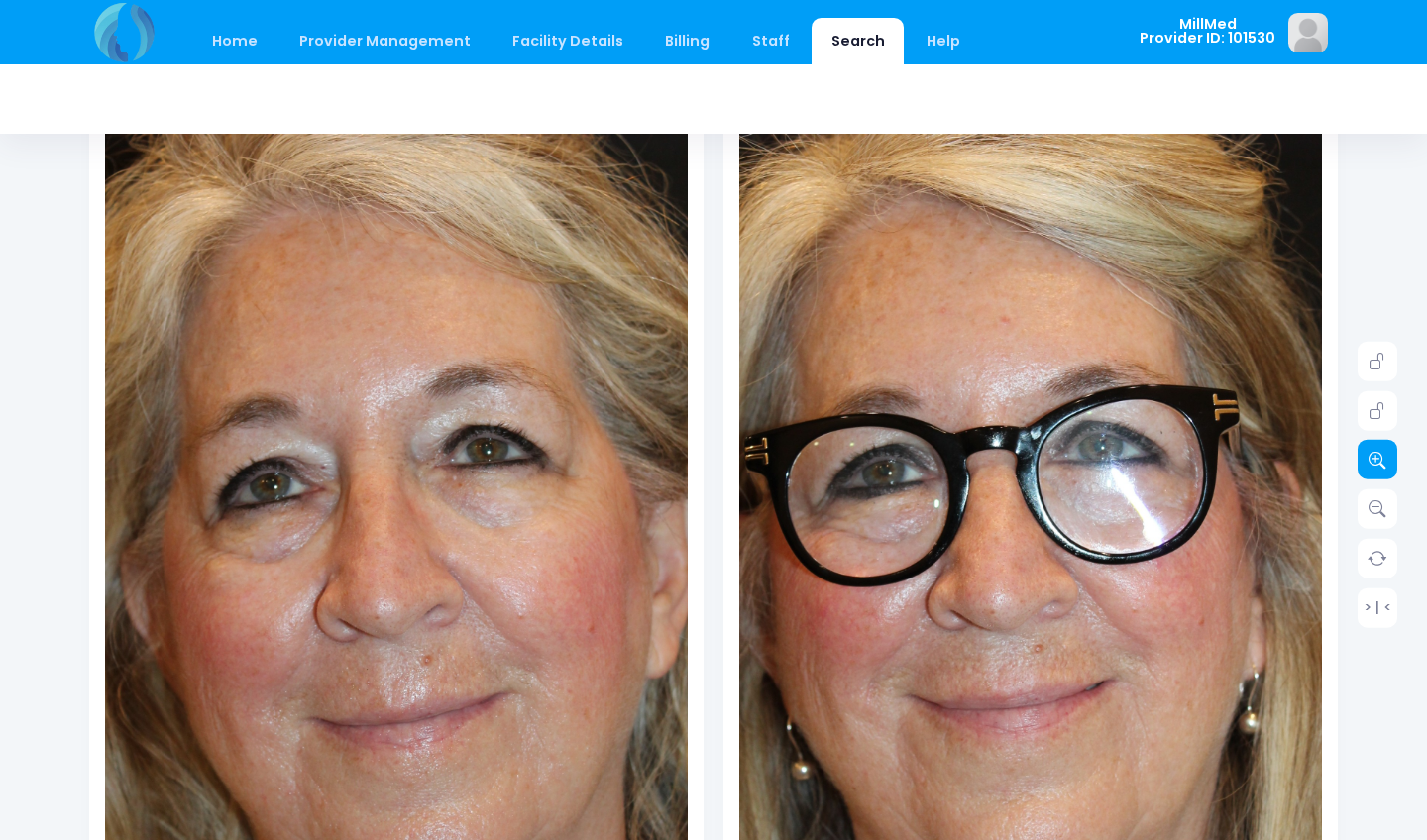 click at bounding box center [1377, 460] 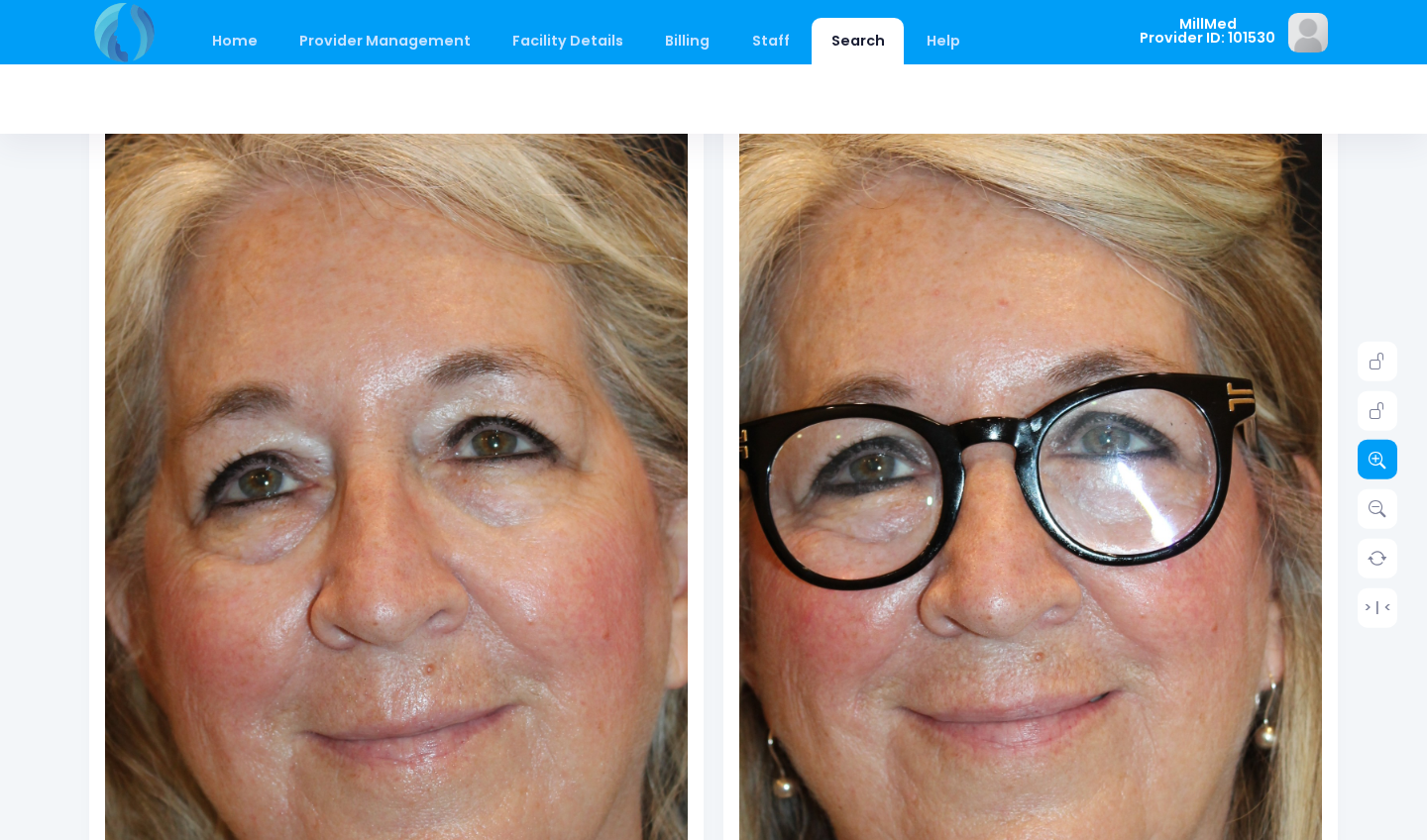 click at bounding box center (1377, 460) 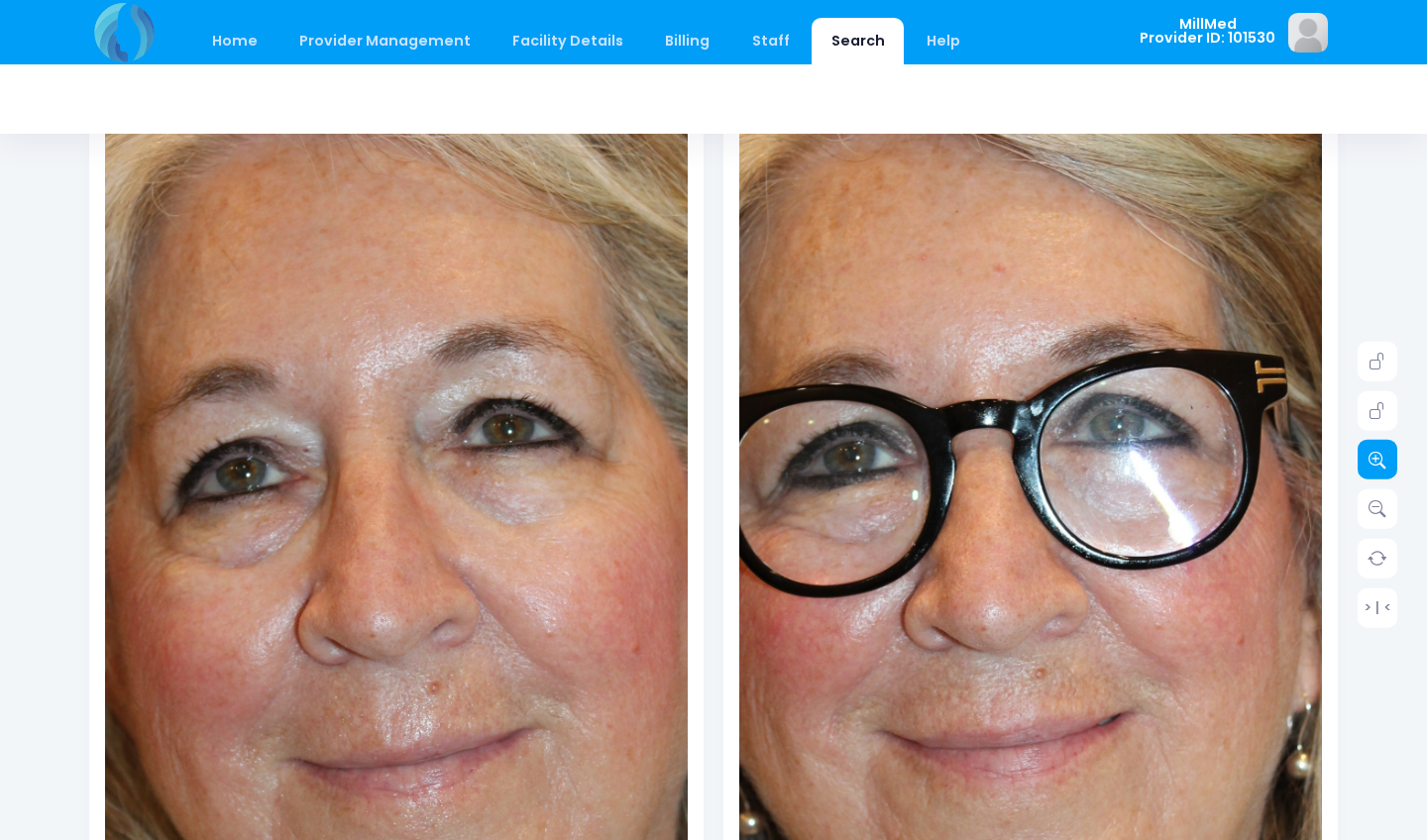 click at bounding box center [1377, 460] 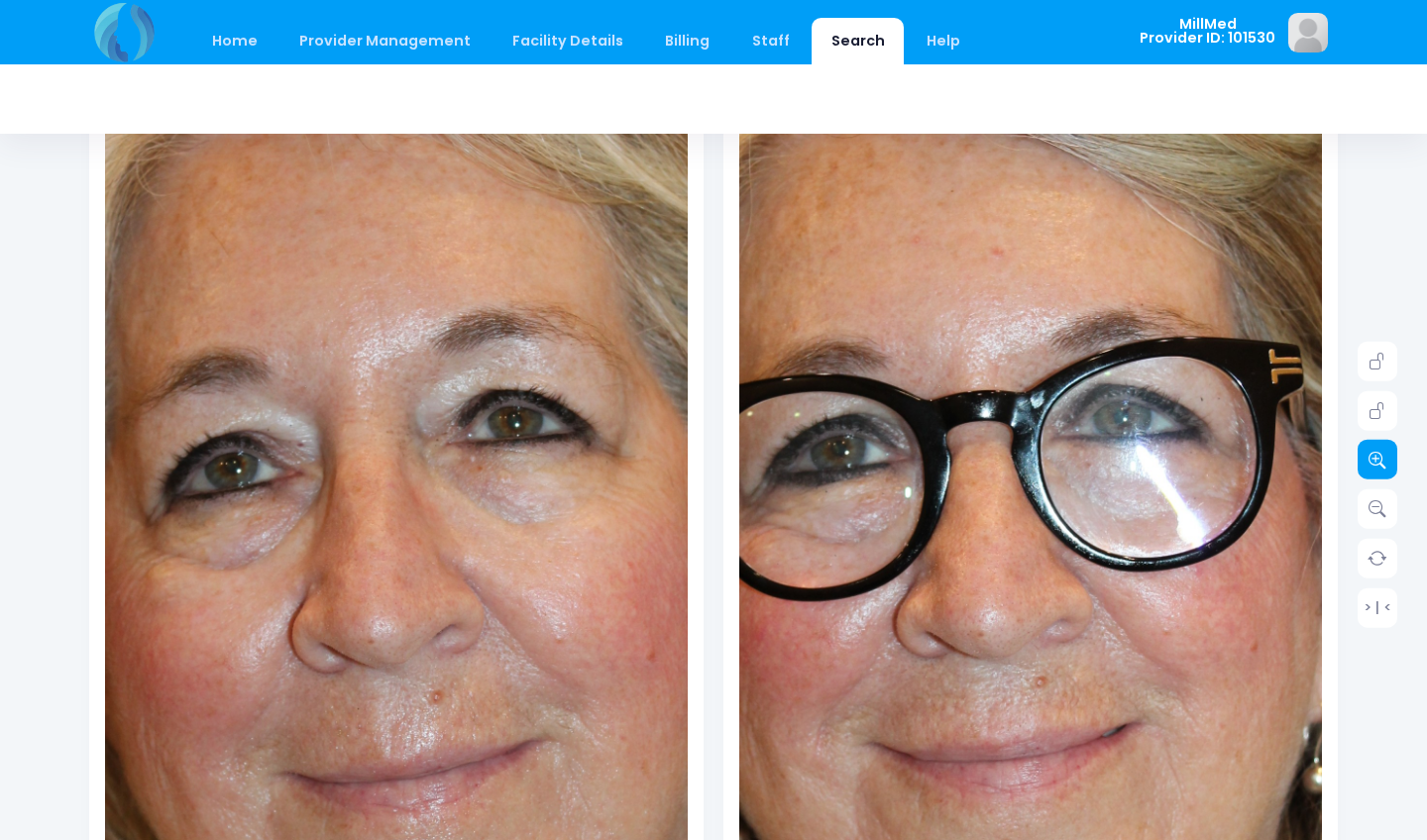 click at bounding box center (1377, 460) 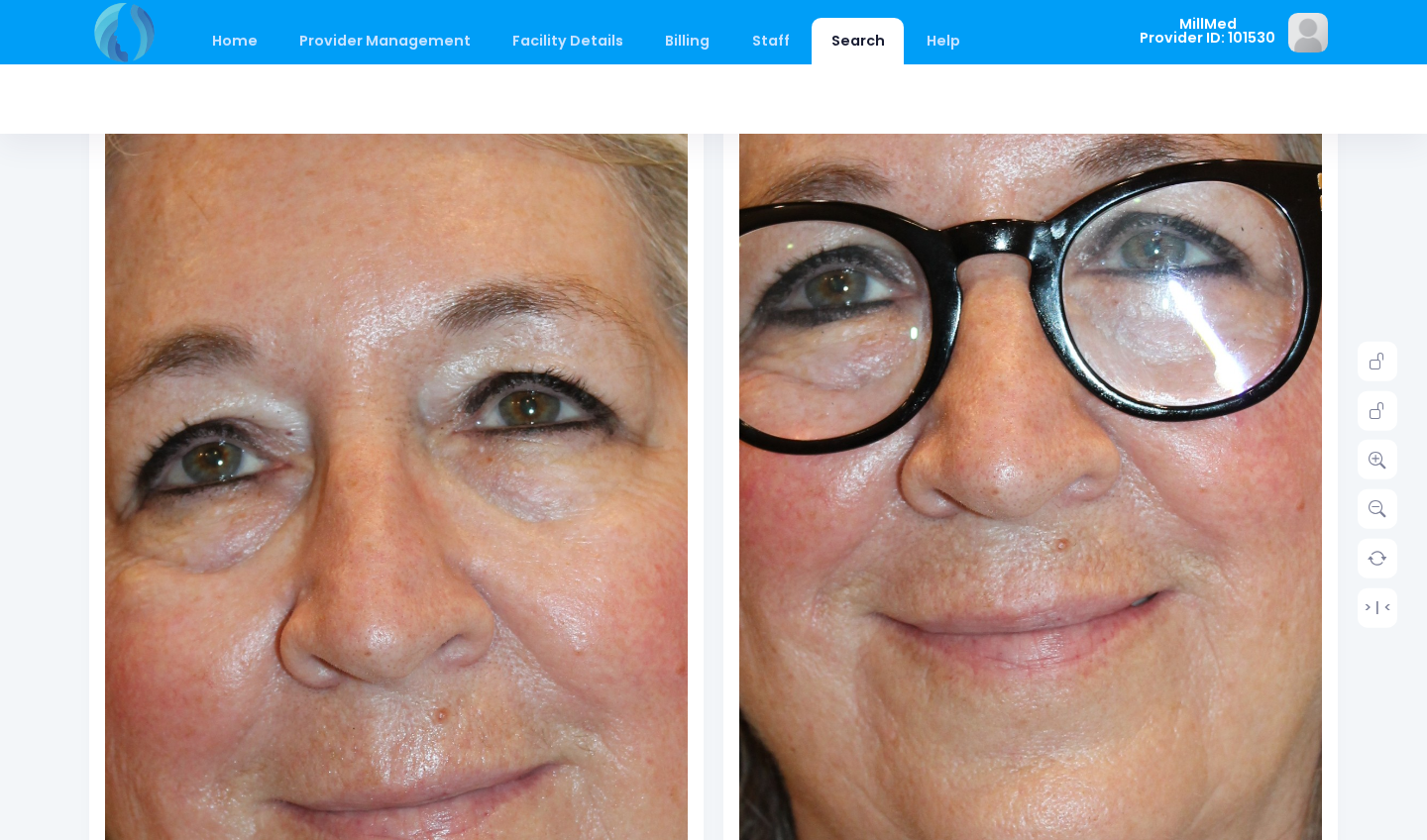 click at bounding box center [1050, 385] 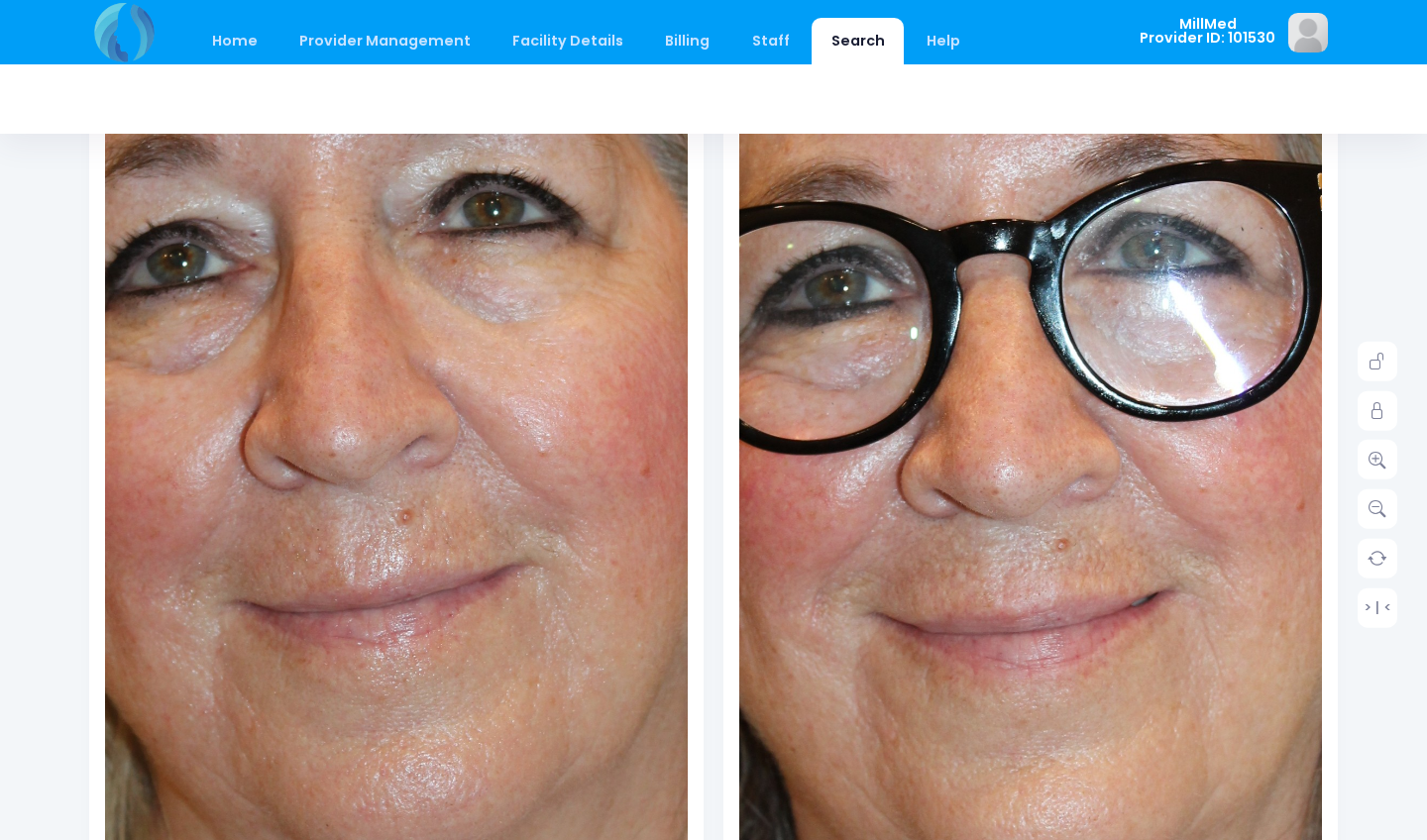 click at bounding box center [361, 341] 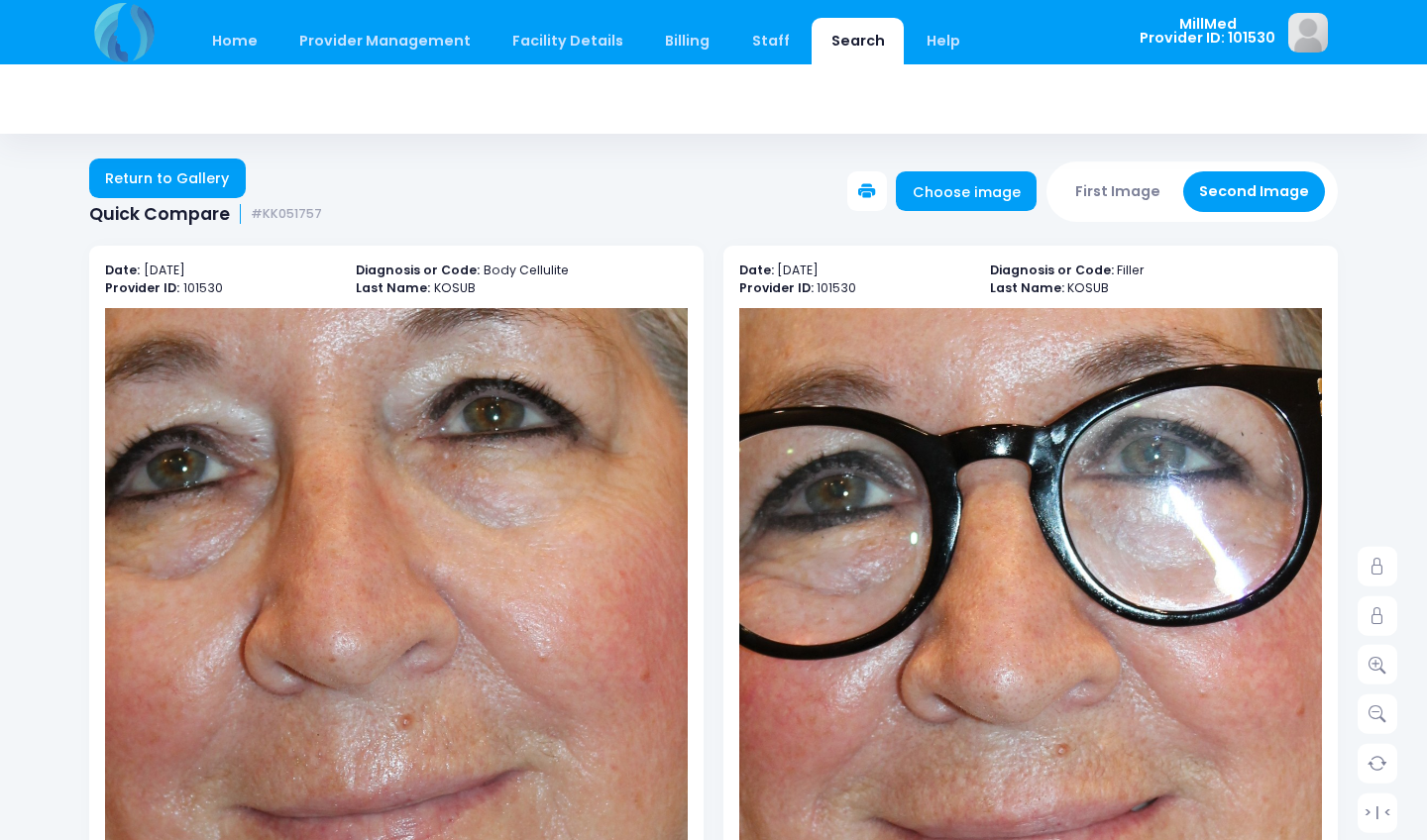 scroll, scrollTop: 0, scrollLeft: 0, axis: both 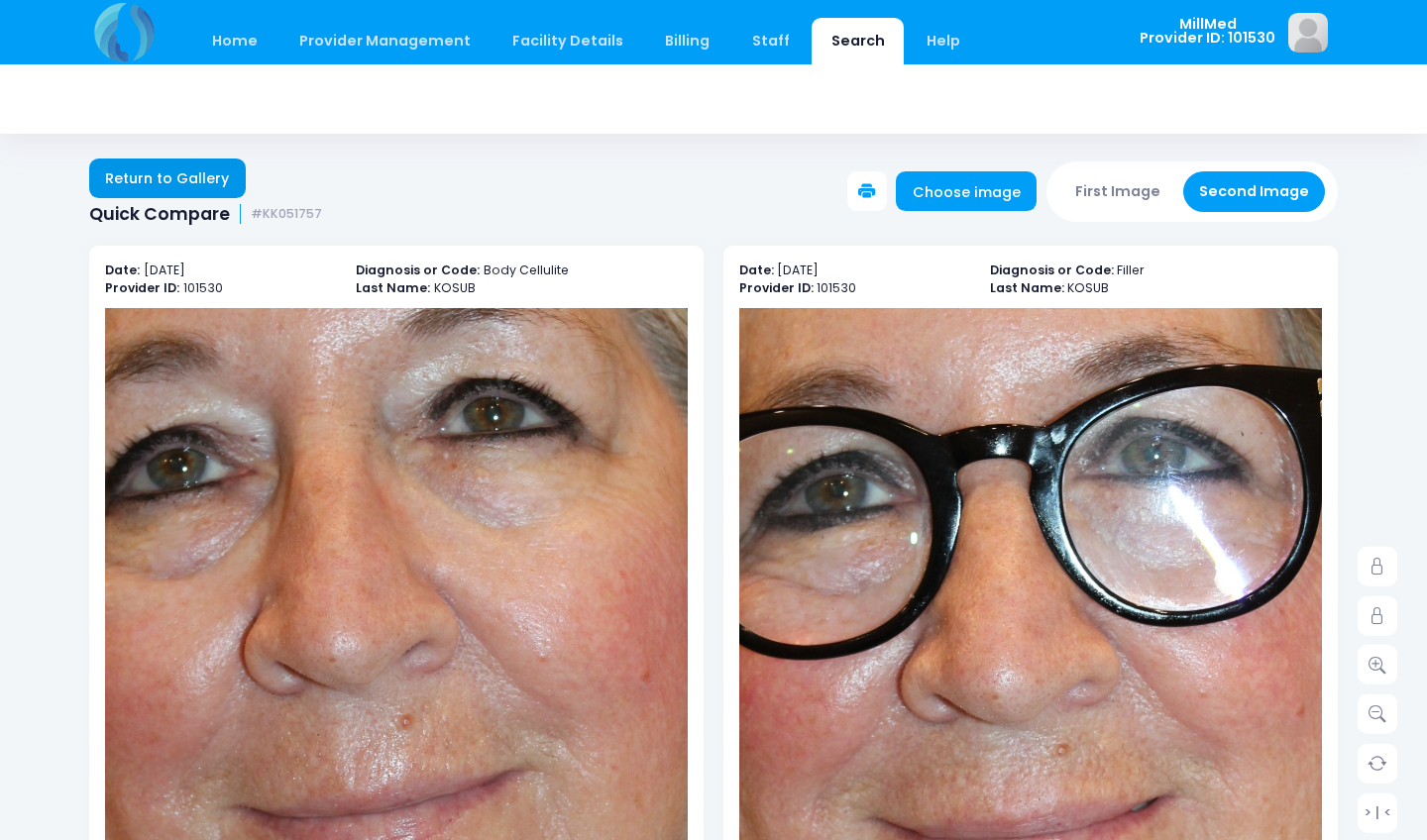 click on "Return to Gallery" at bounding box center [167, 178] 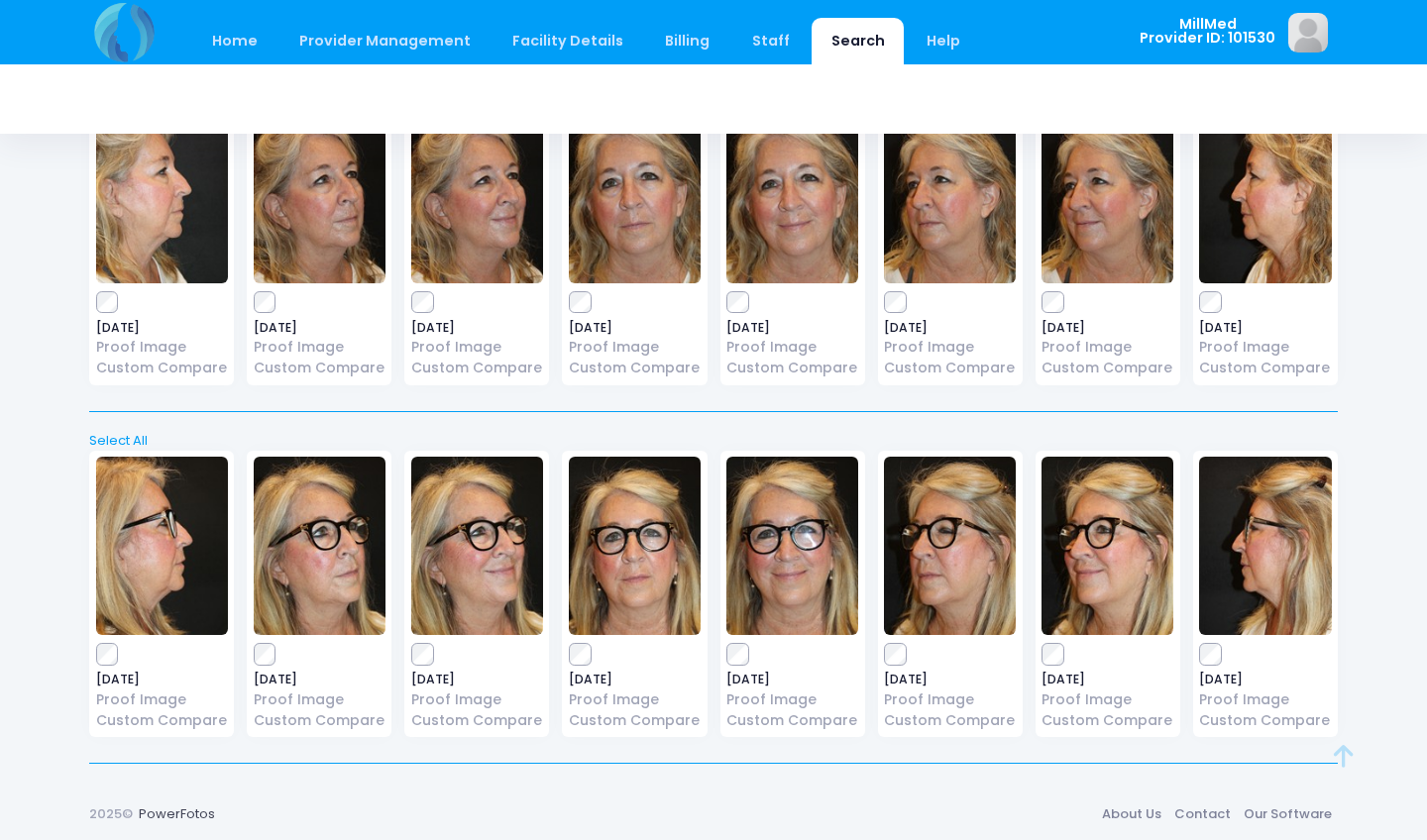 scroll, scrollTop: 165, scrollLeft: 0, axis: vertical 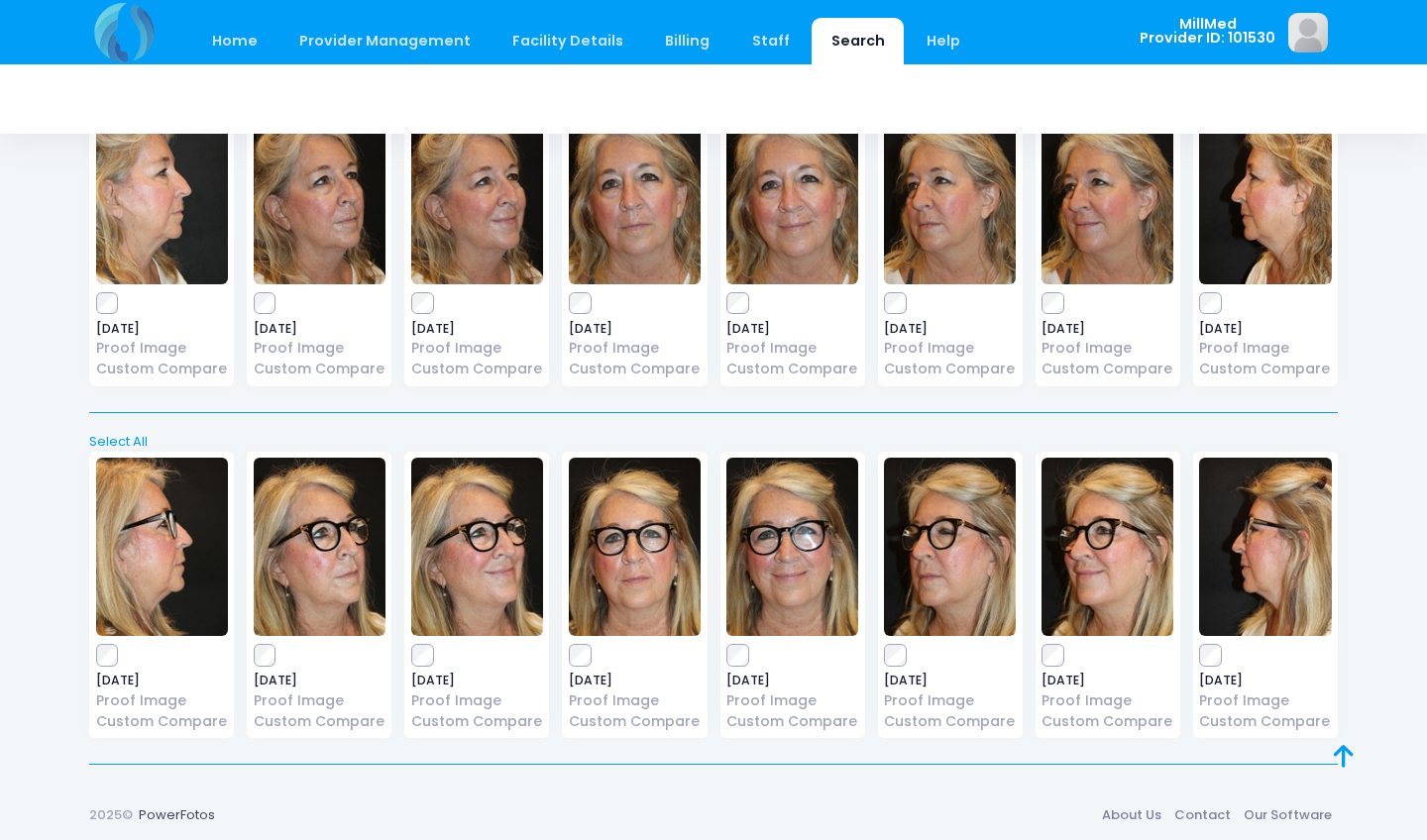 click at bounding box center (792, 195) 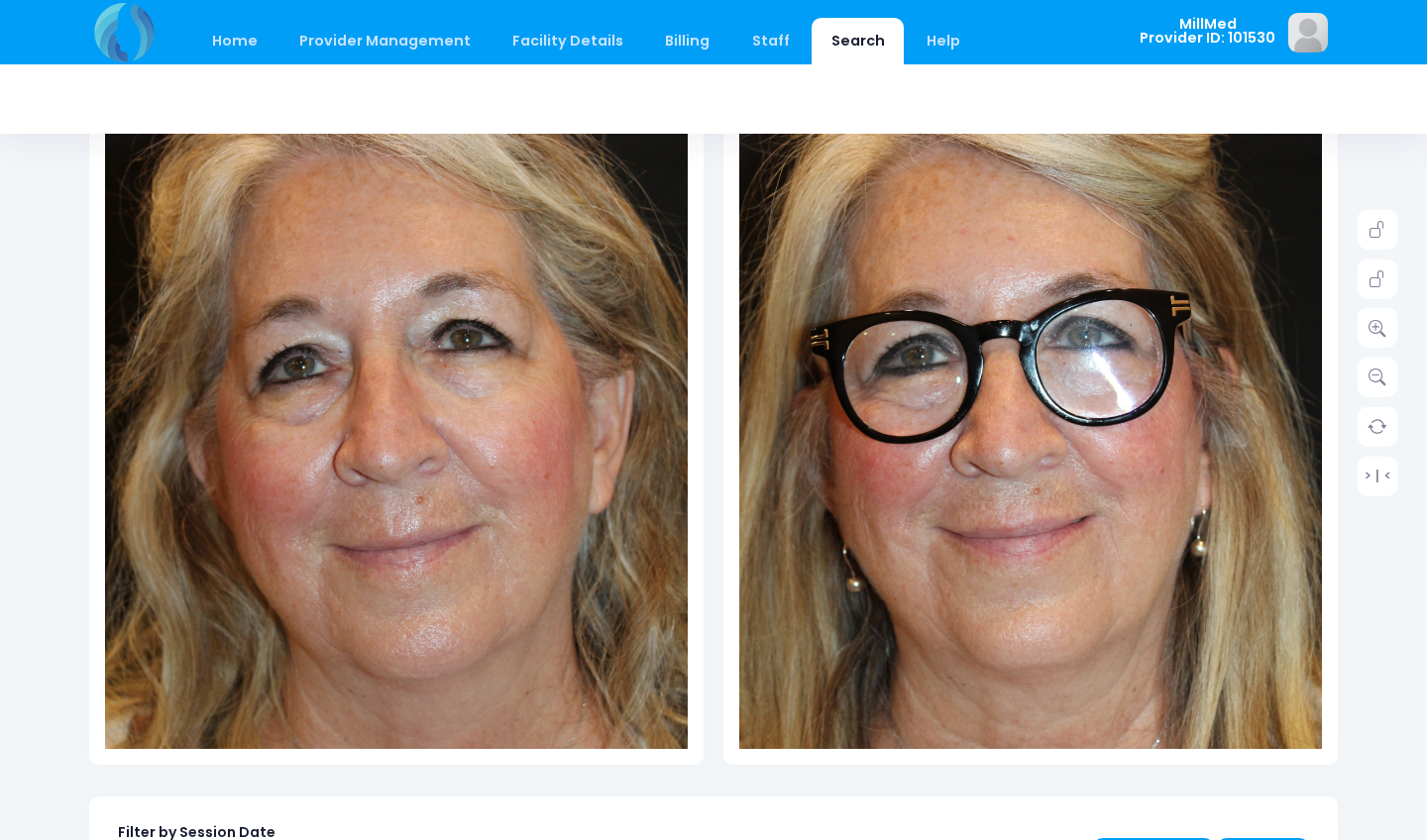 scroll, scrollTop: 344, scrollLeft: 0, axis: vertical 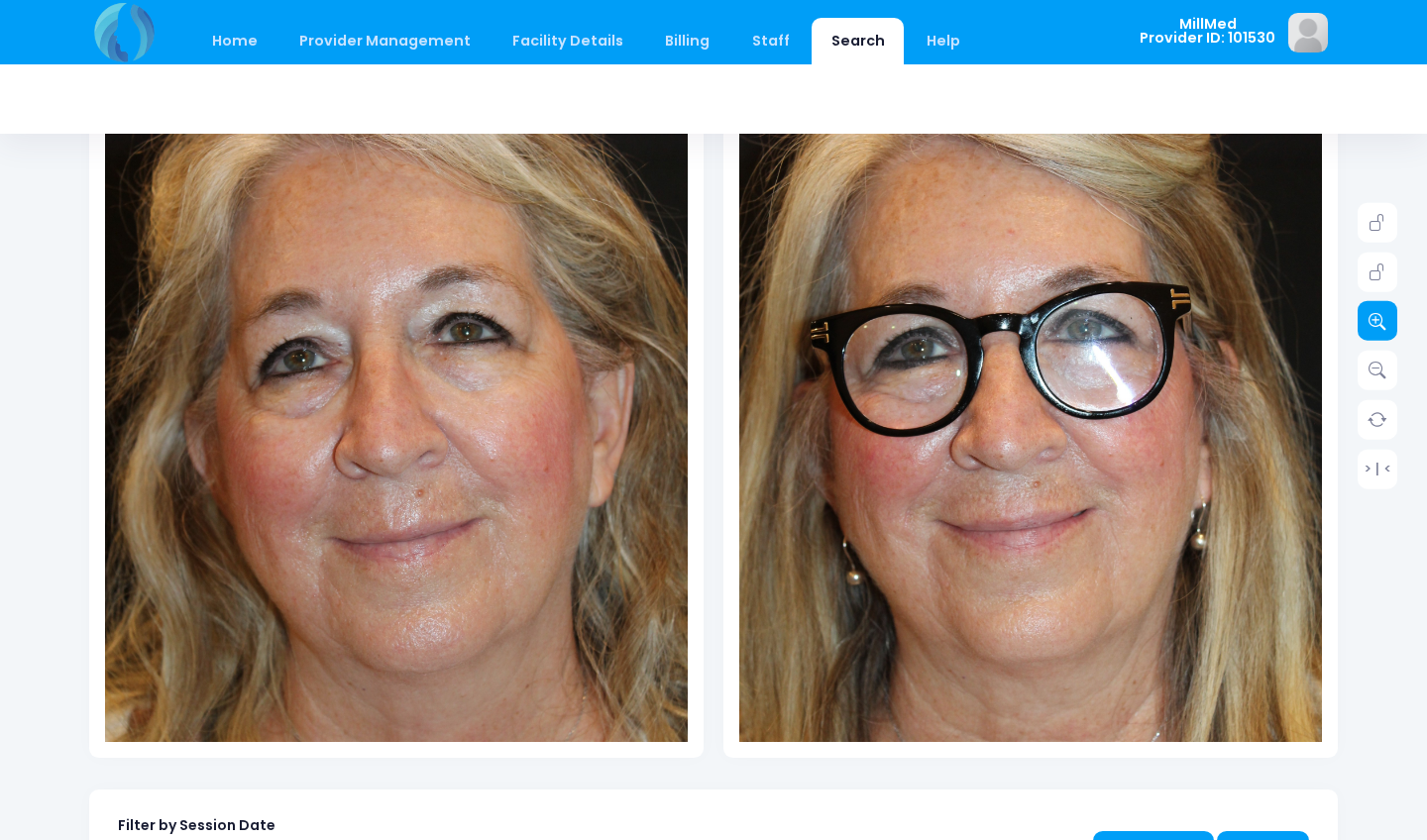 click at bounding box center (1377, 321) 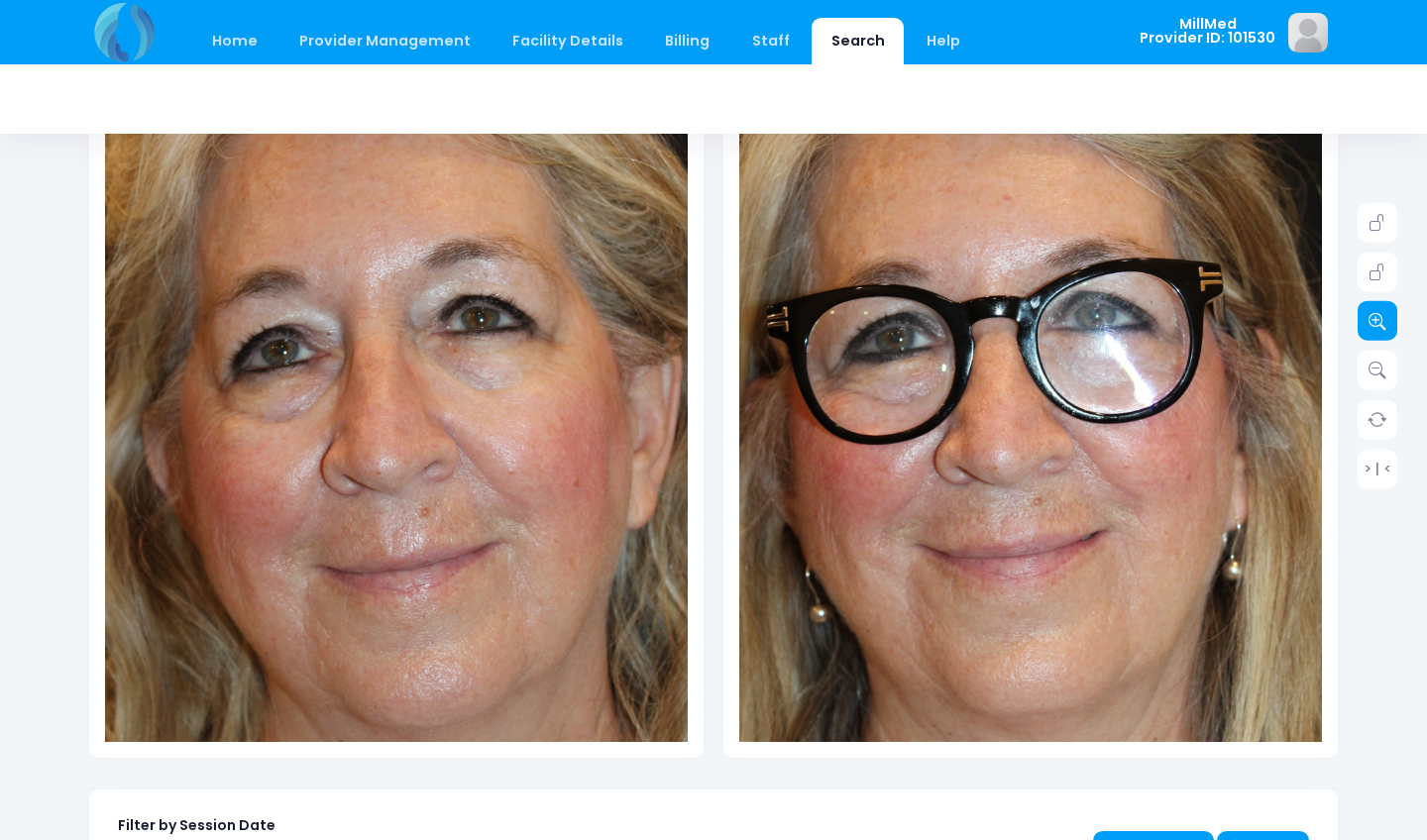 click at bounding box center [1377, 321] 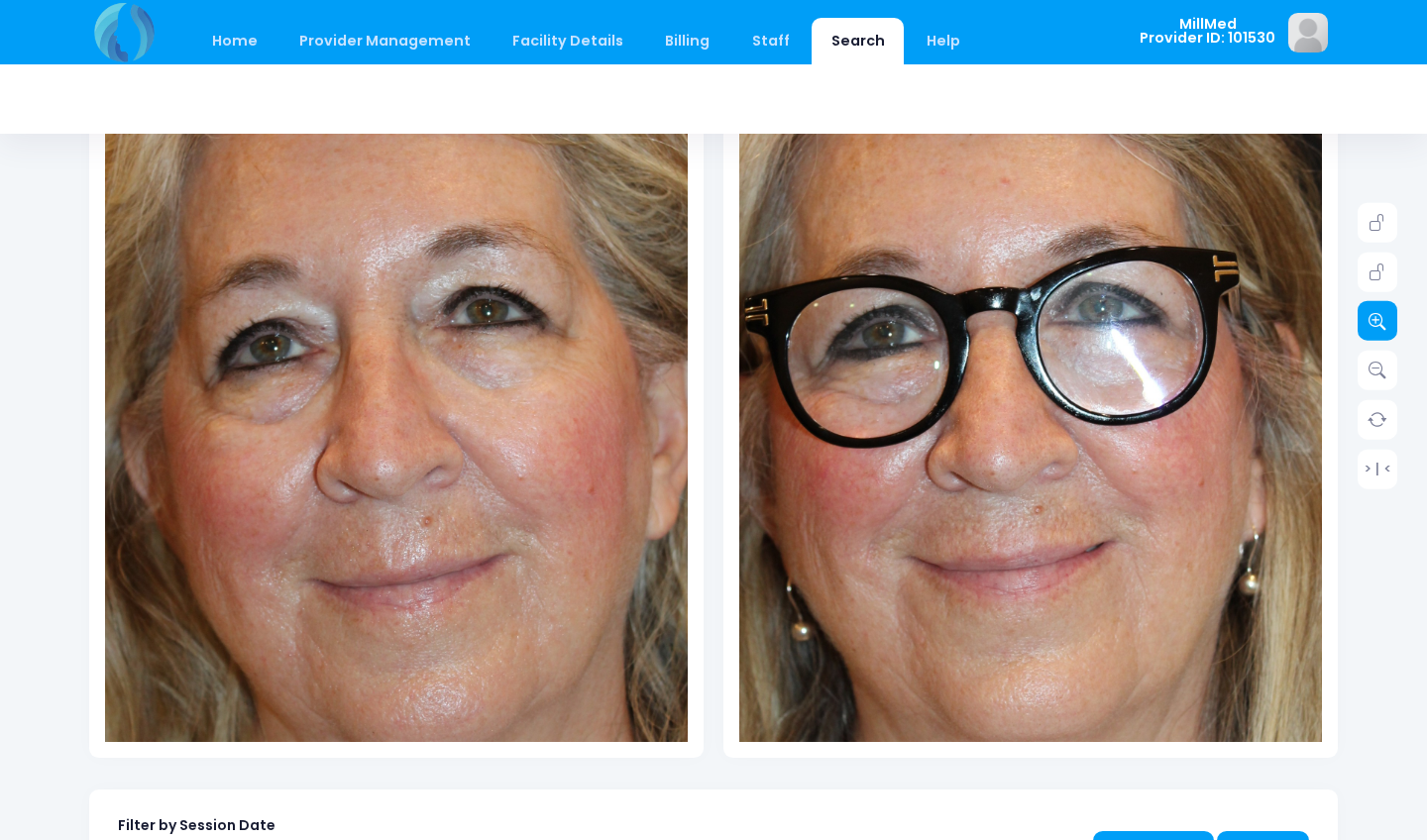 click at bounding box center (1377, 321) 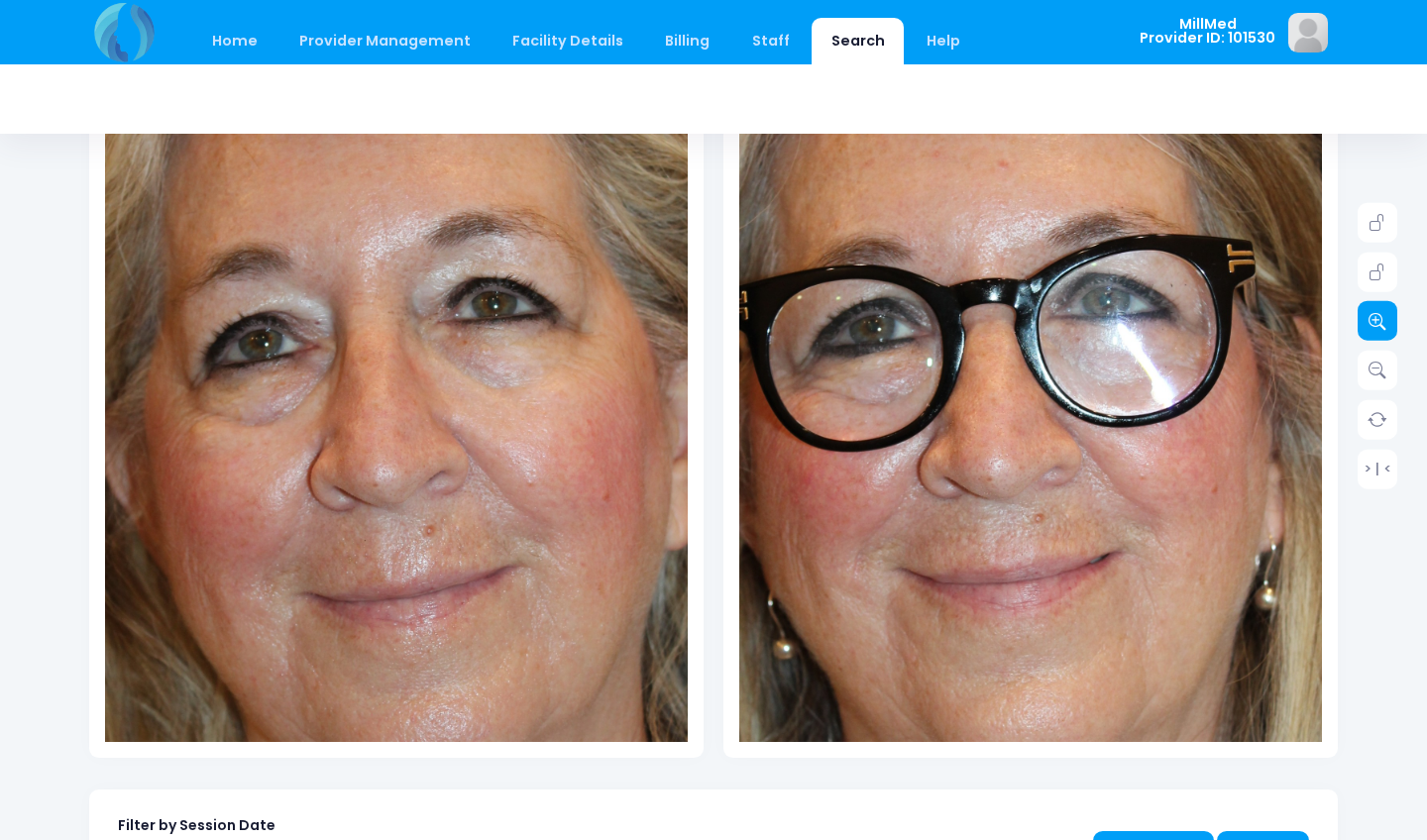 click at bounding box center [1377, 321] 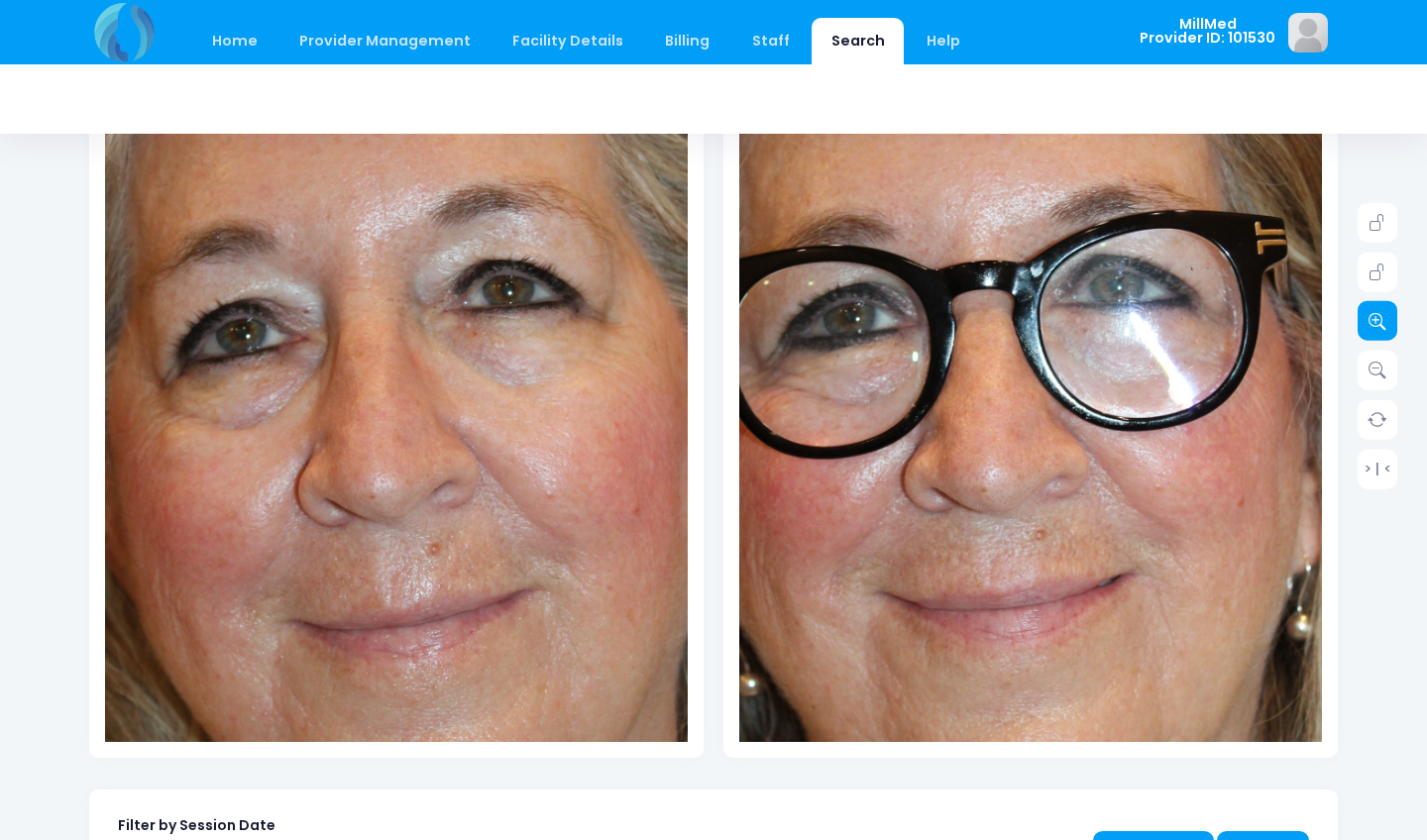 click at bounding box center [1377, 321] 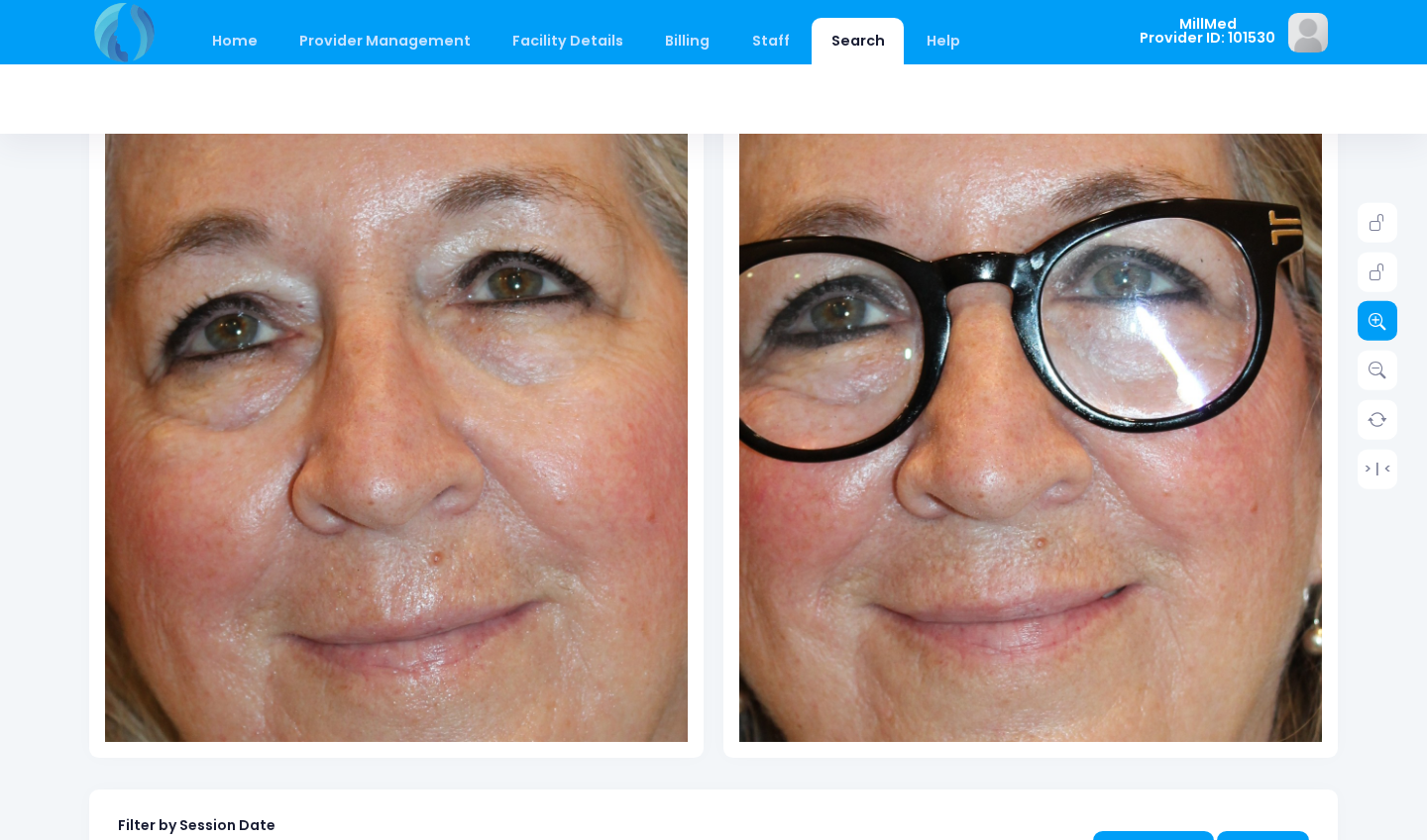 click at bounding box center (1377, 321) 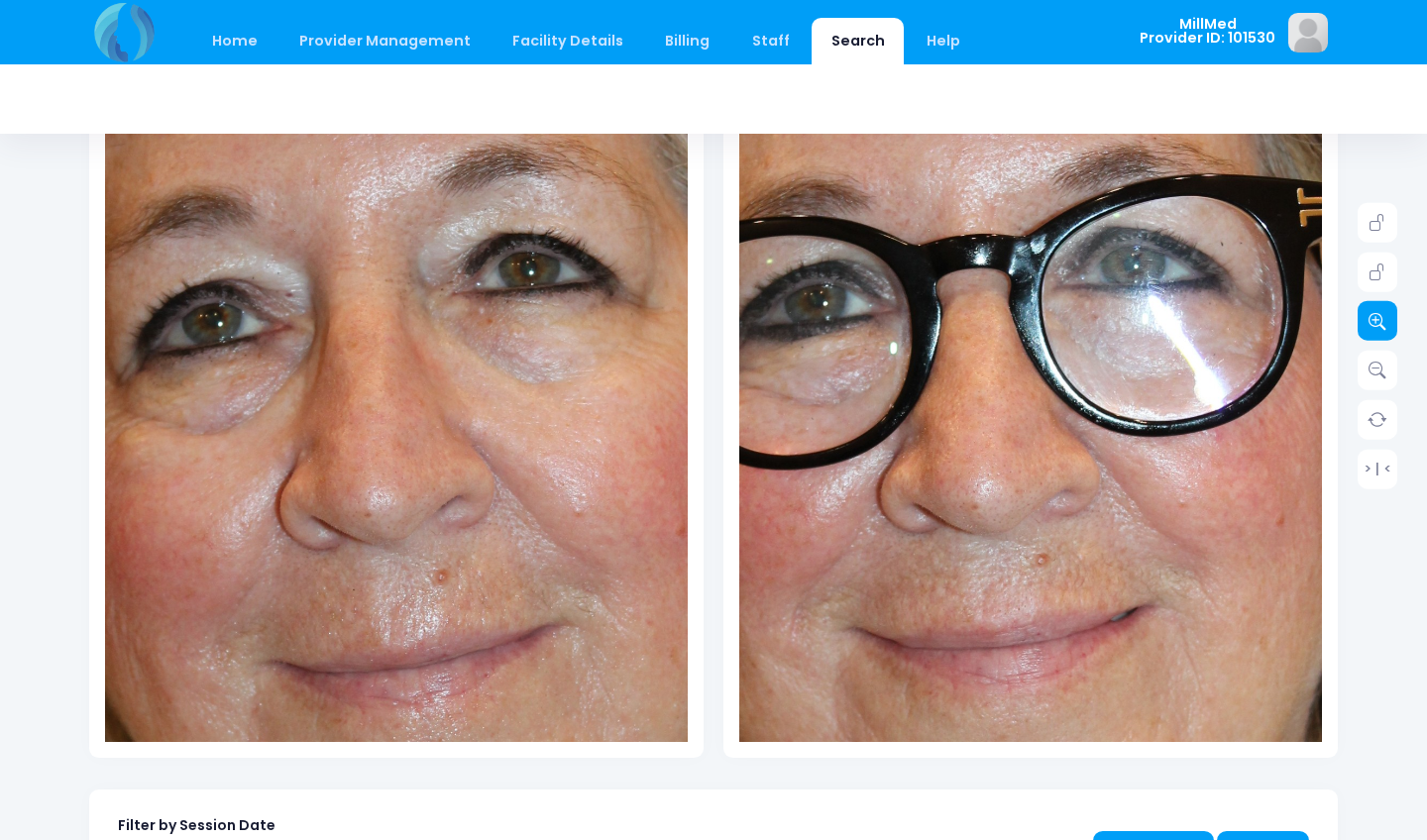 click at bounding box center (1377, 321) 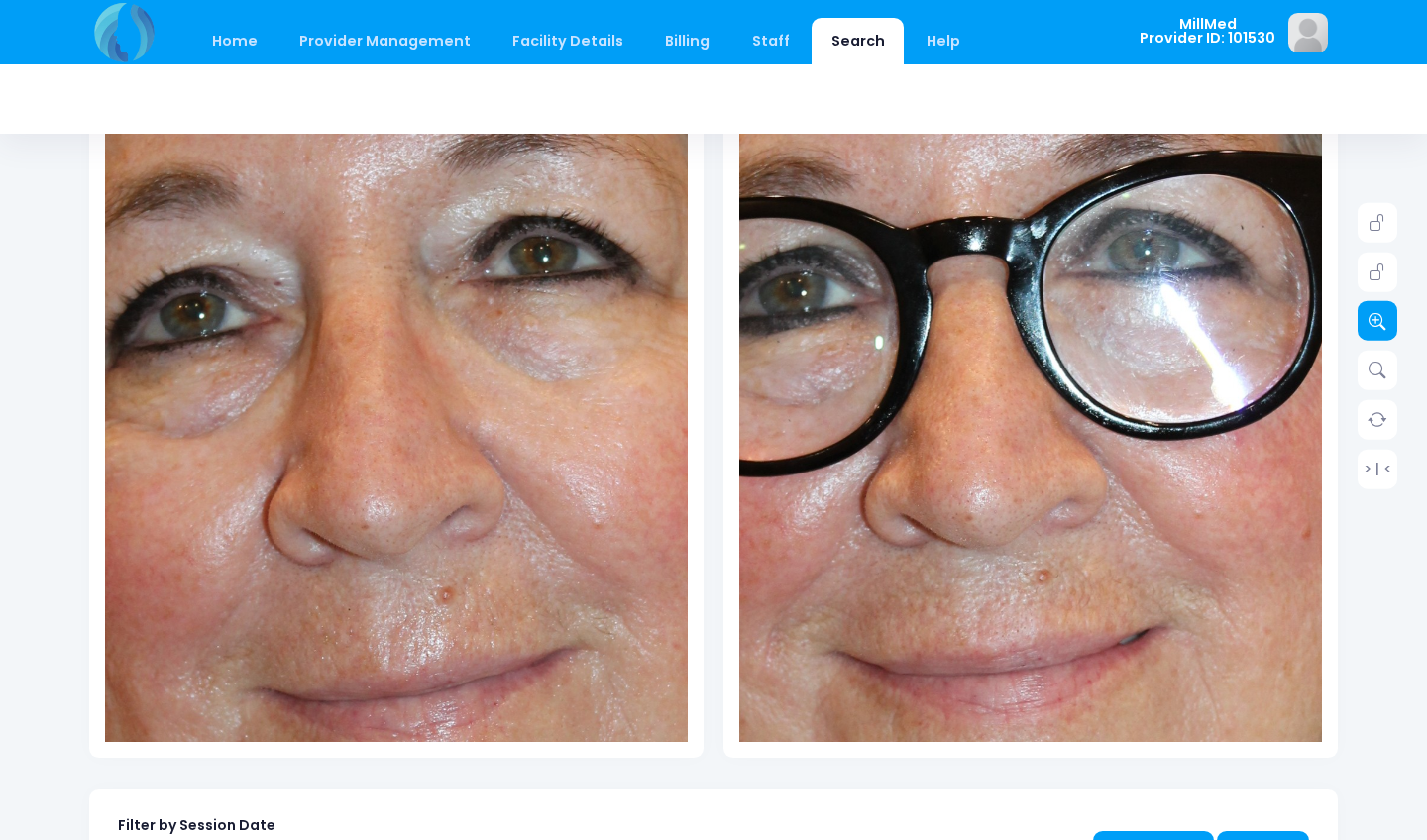 click at bounding box center [1377, 321] 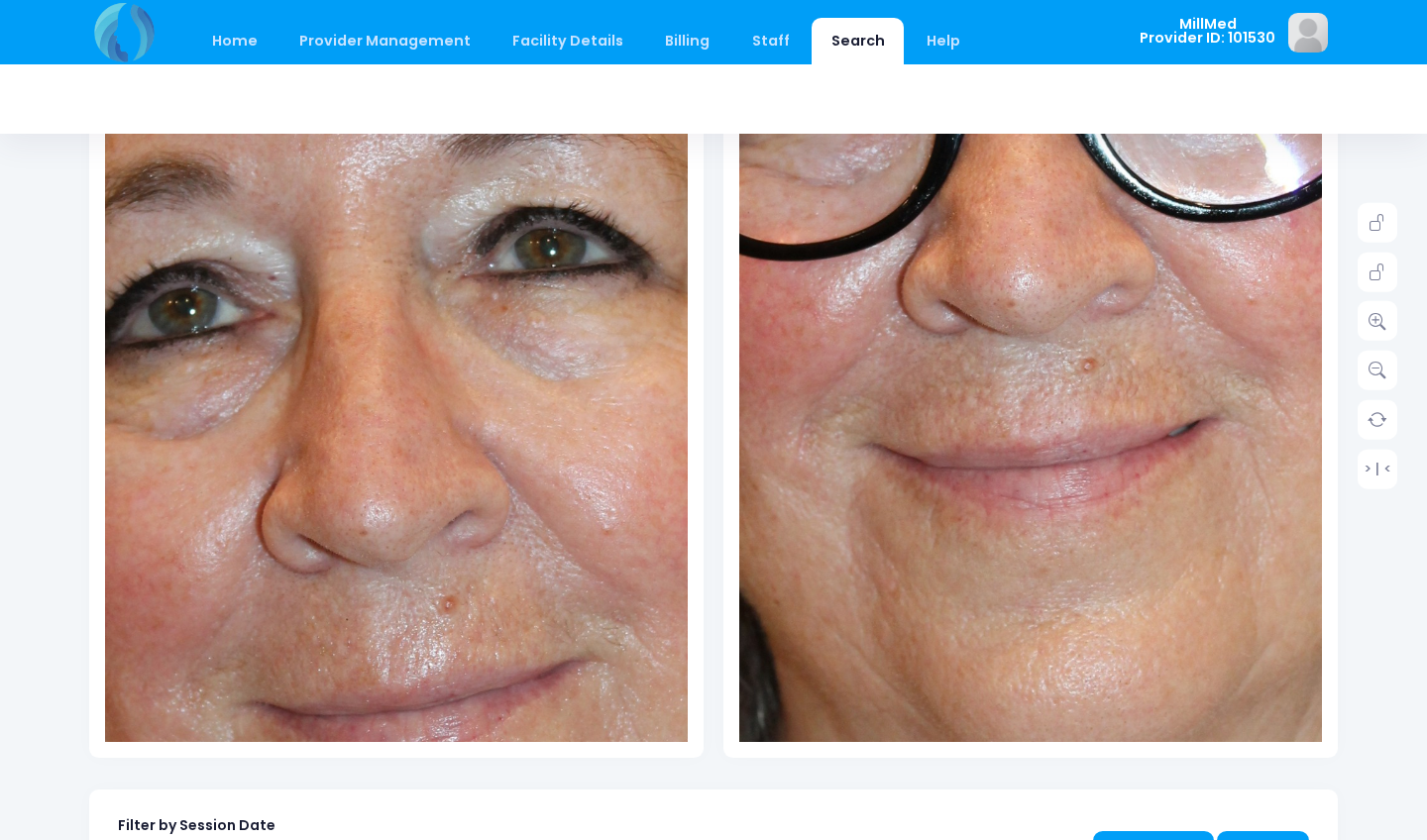 click at bounding box center (1075, 181) 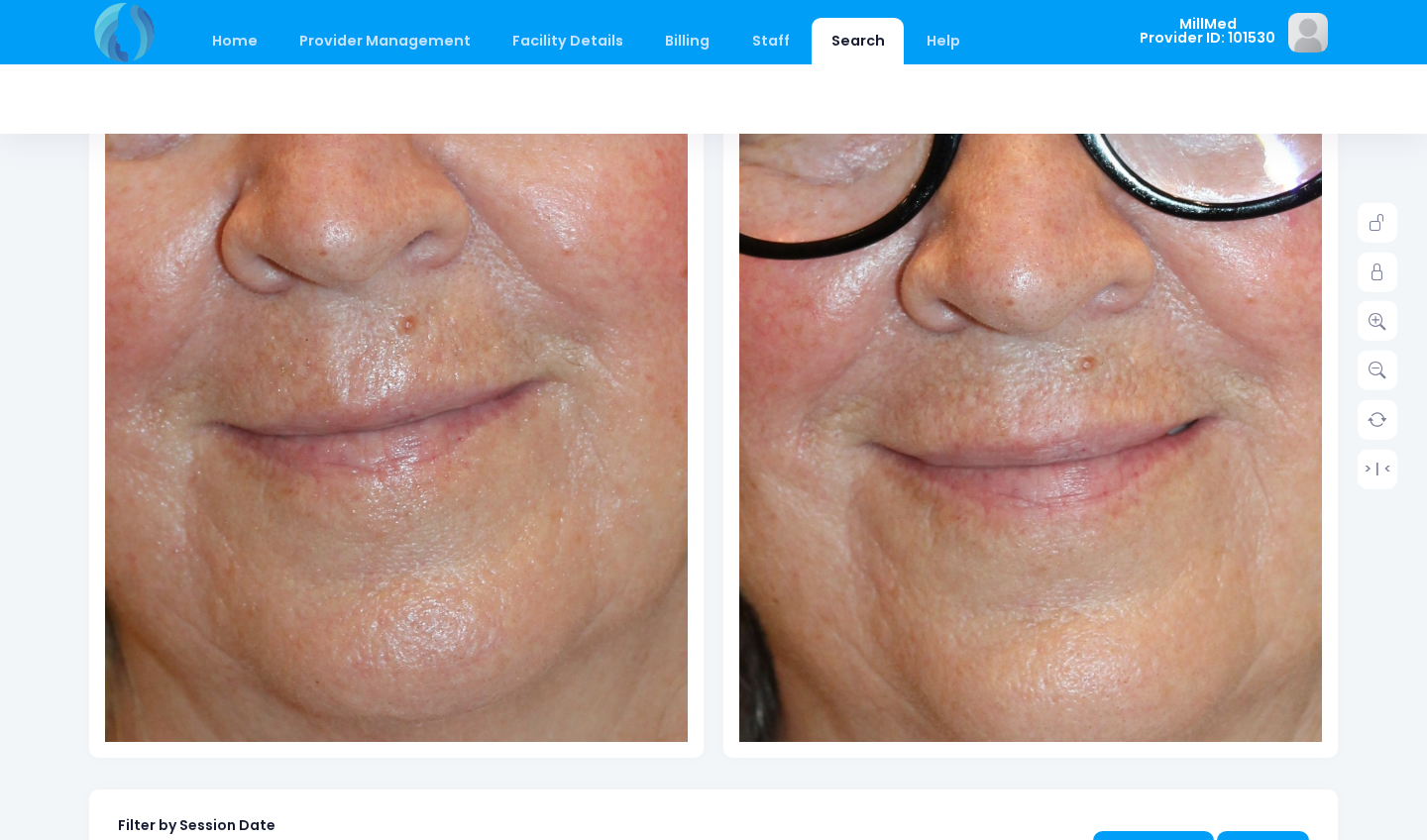 click at bounding box center (356, 122) 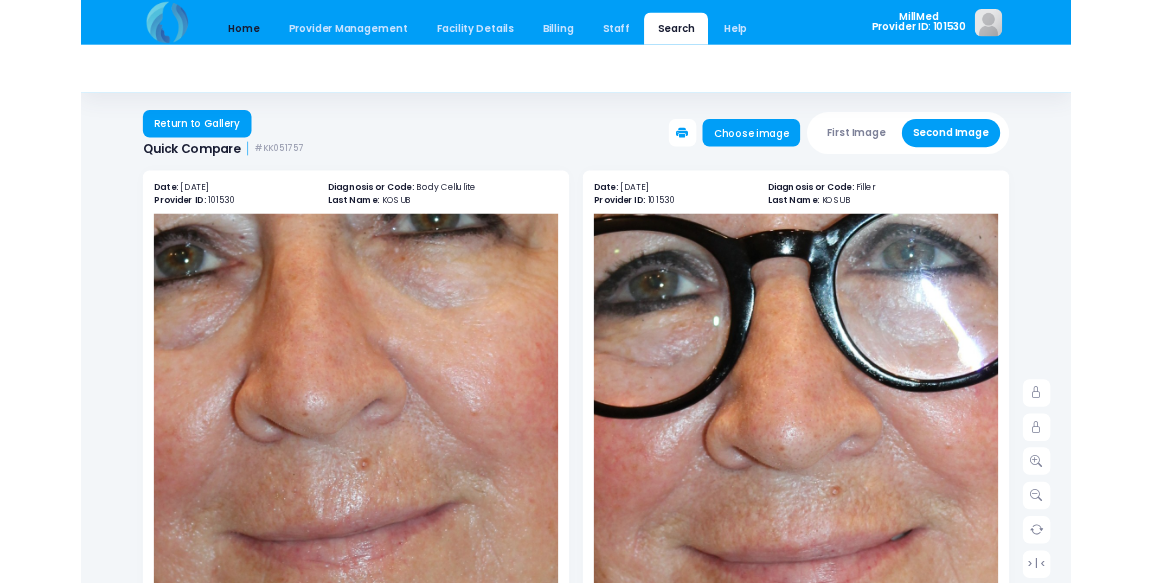 scroll, scrollTop: 0, scrollLeft: 0, axis: both 